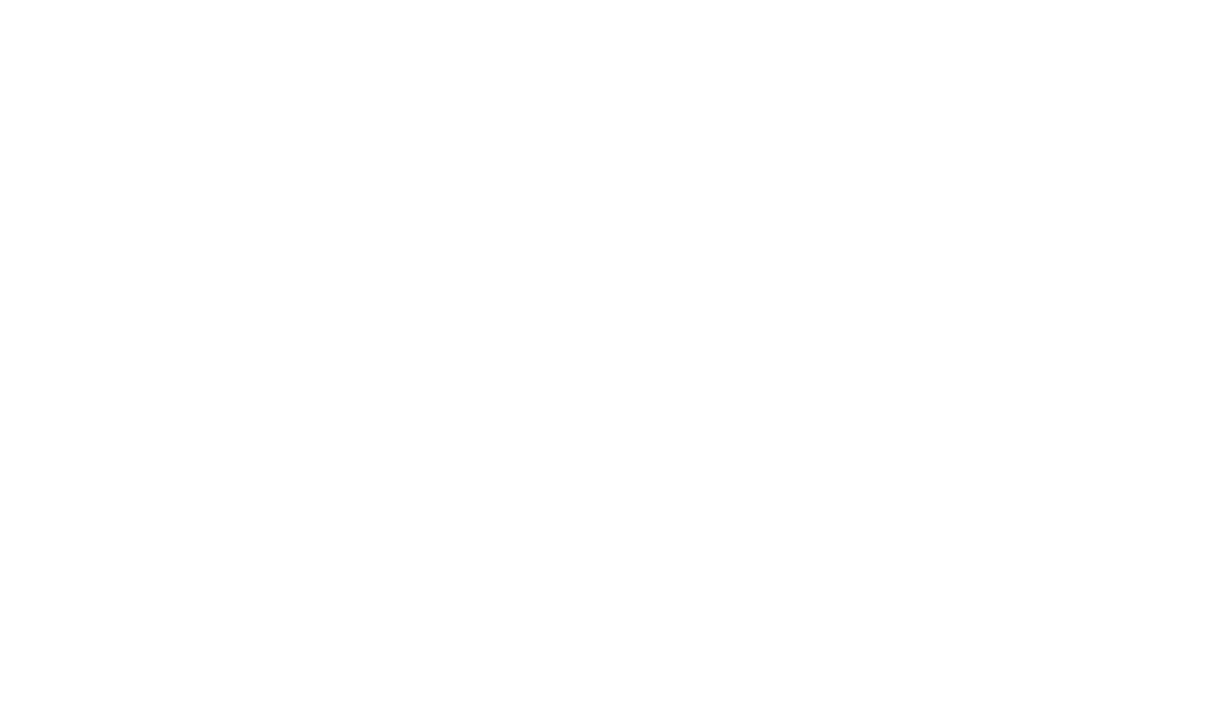 scroll, scrollTop: 0, scrollLeft: 0, axis: both 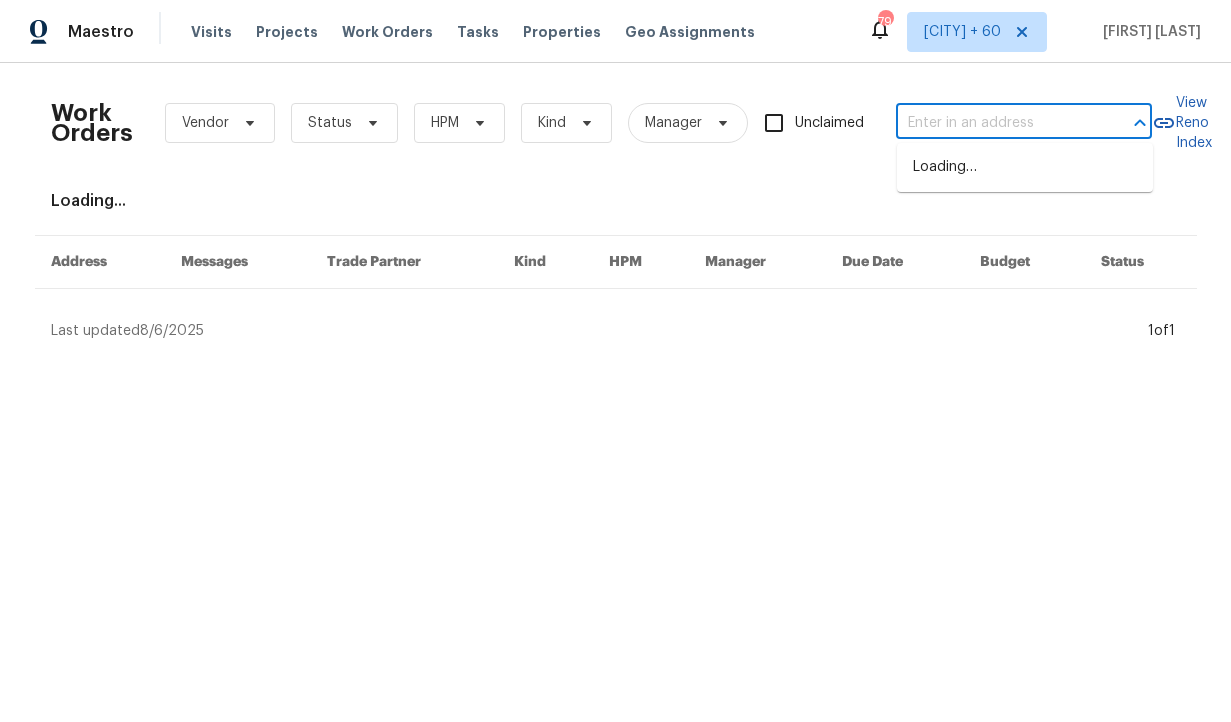 click at bounding box center [996, 123] 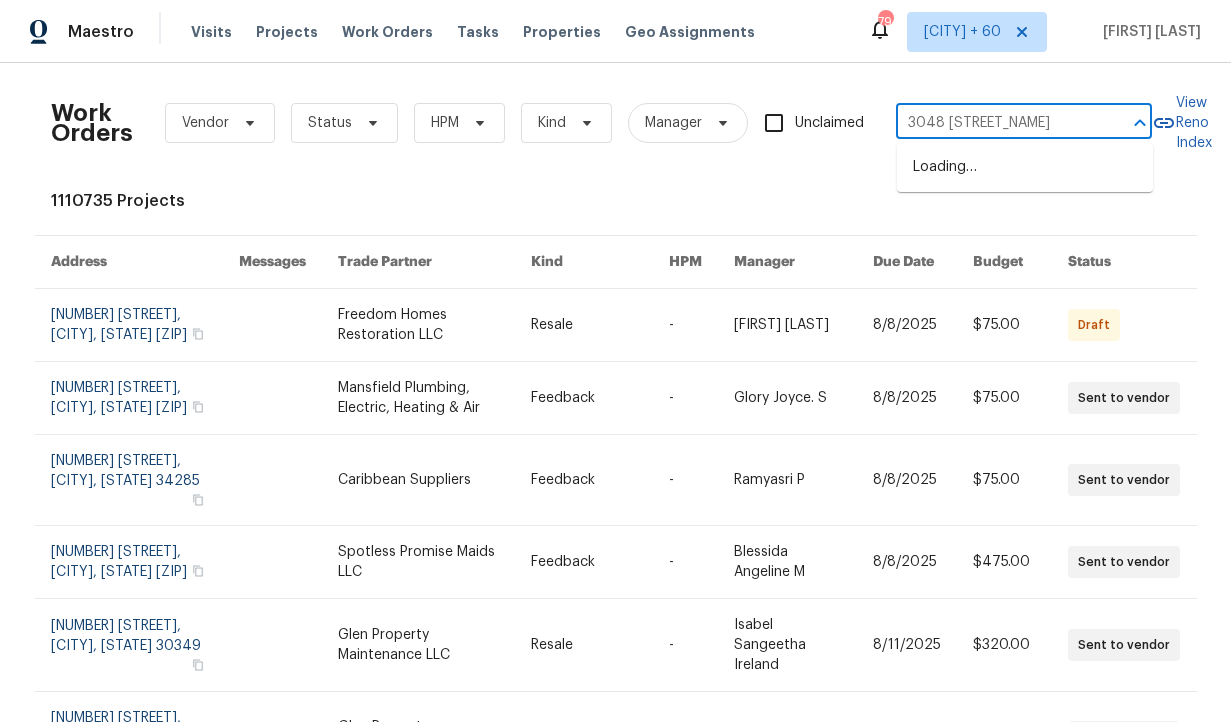 type on "3048 burbank" 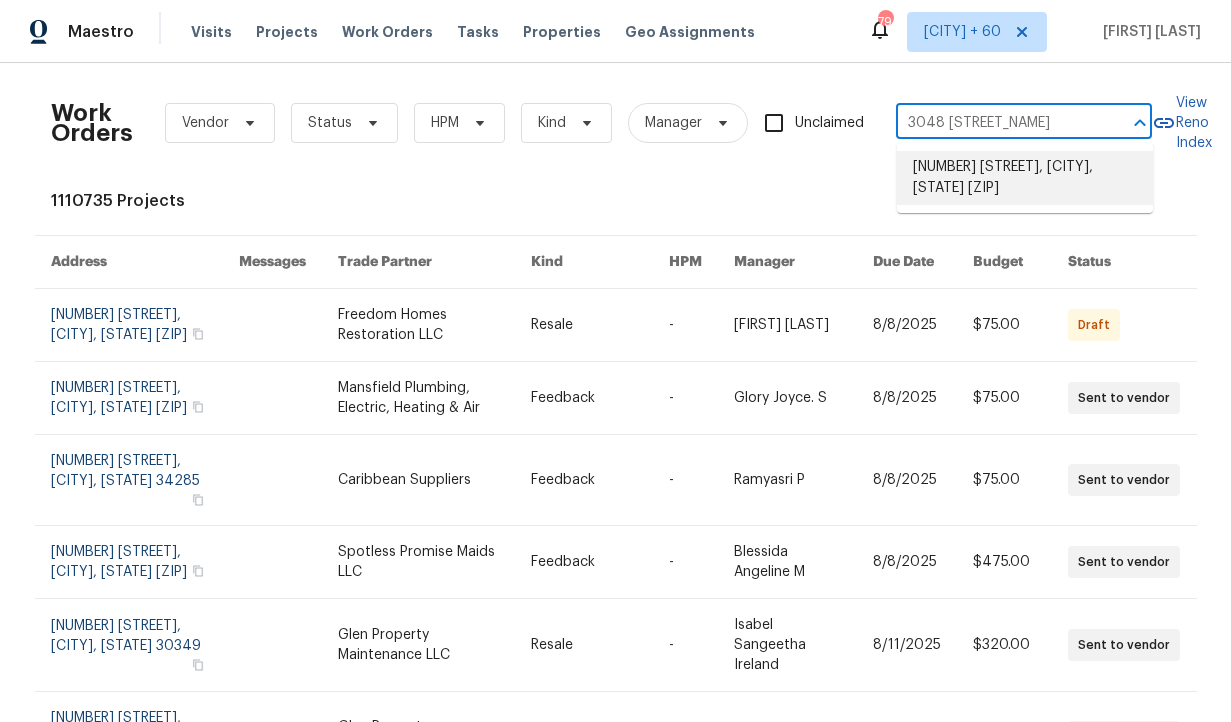 click on "3048 Burbank Ln, The Villages, FL 32162" at bounding box center [1025, 178] 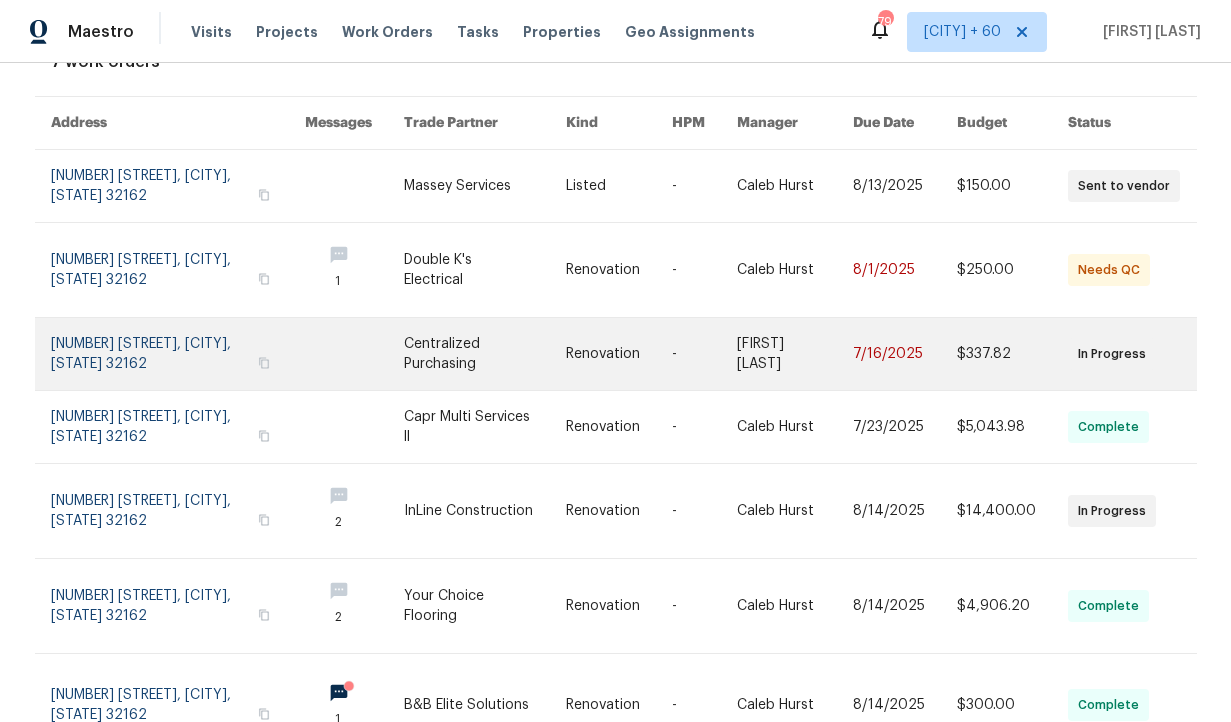 scroll, scrollTop: 141, scrollLeft: 0, axis: vertical 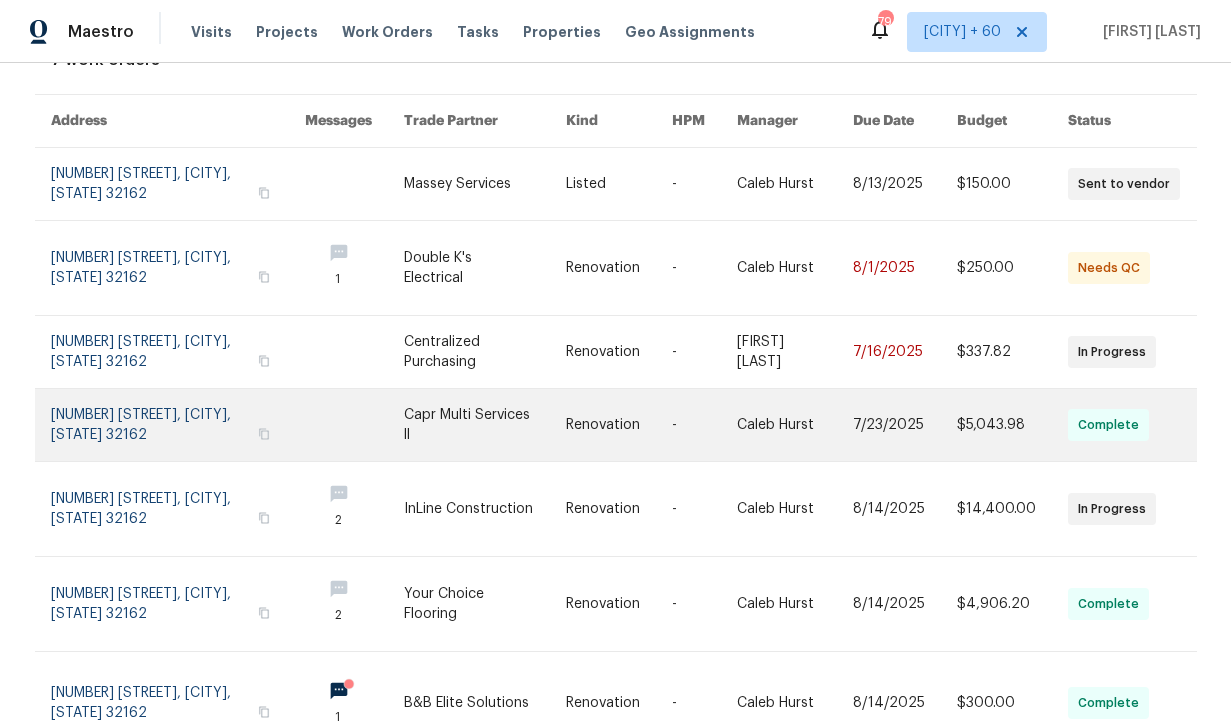 click at bounding box center (485, 425) 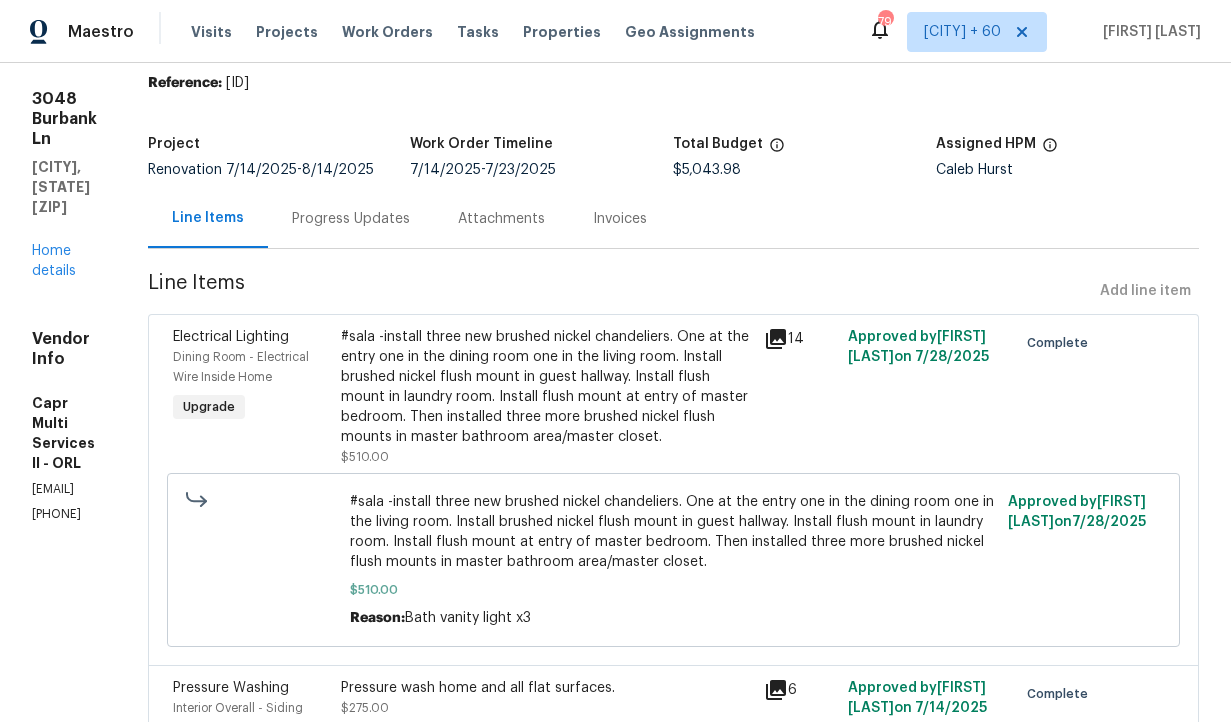 scroll, scrollTop: 0, scrollLeft: 0, axis: both 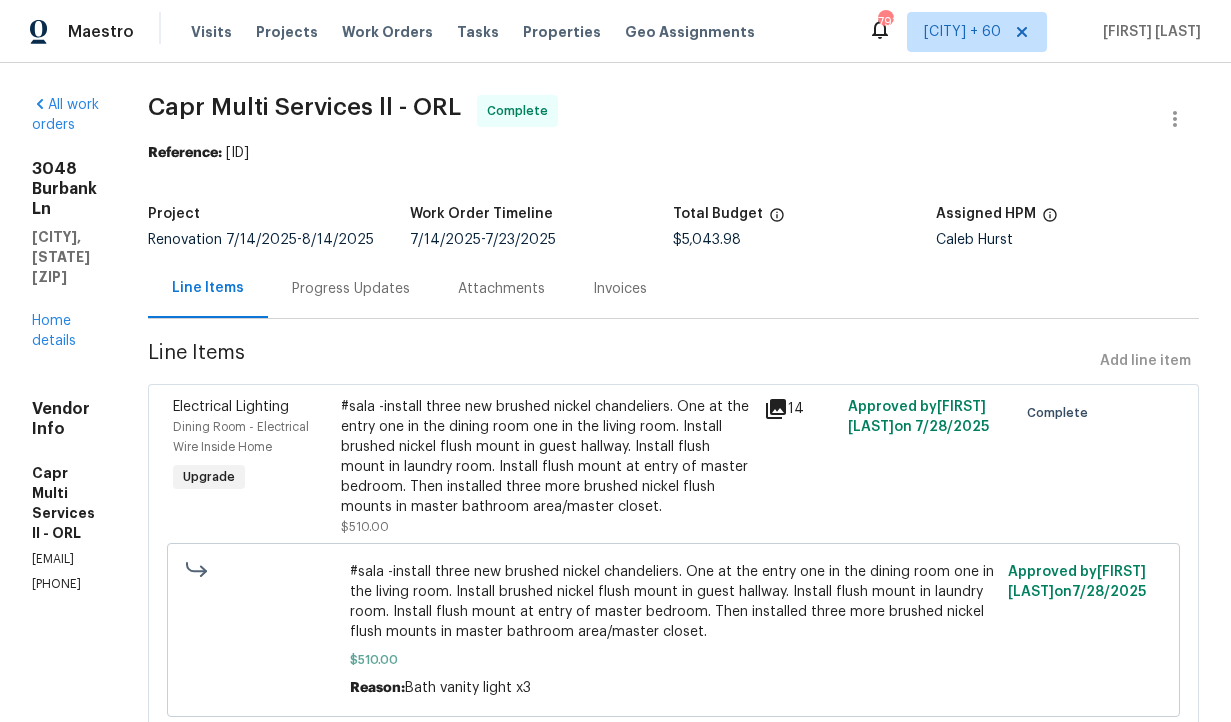 click on "Invoices" at bounding box center (620, 289) 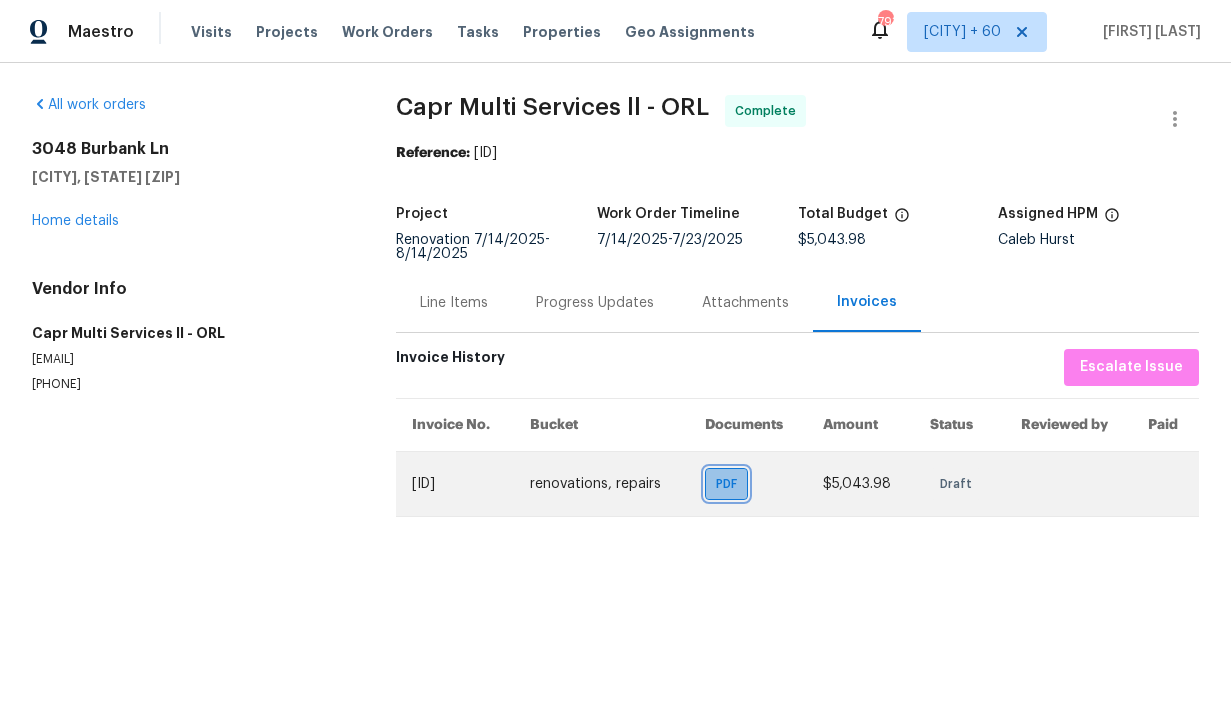 click on "PDF" at bounding box center [730, 484] 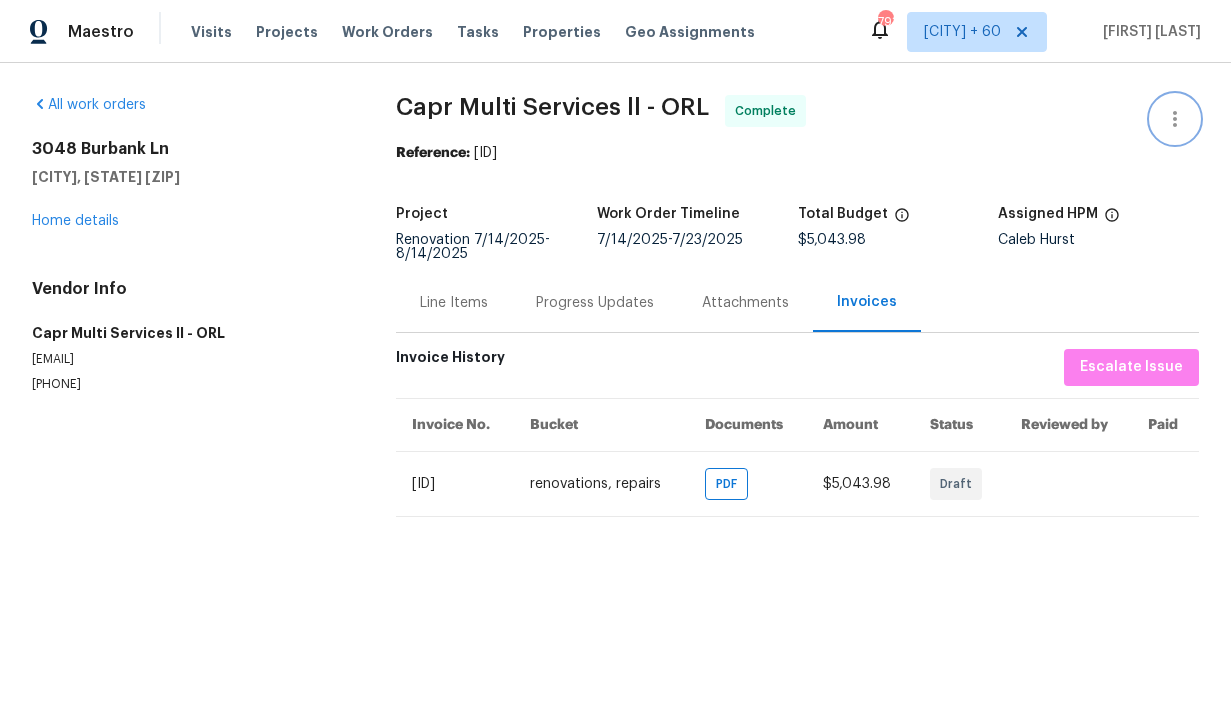 click 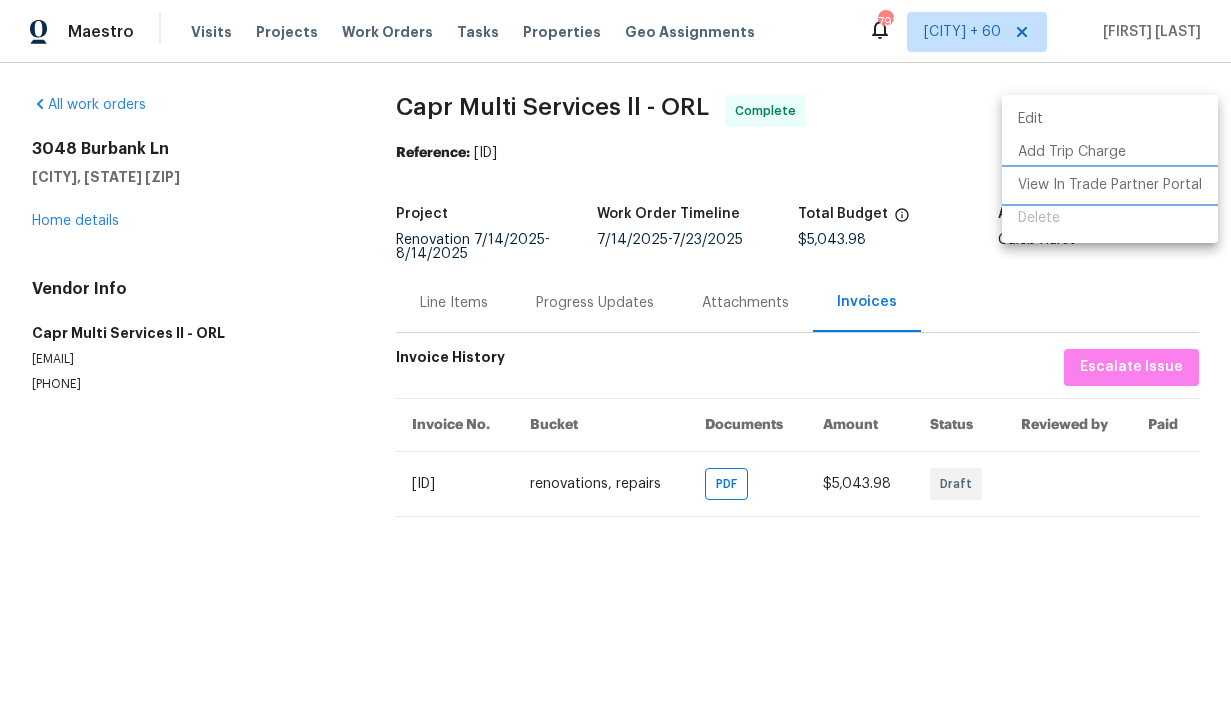 click on "View In Trade Partner Portal" at bounding box center [1110, 185] 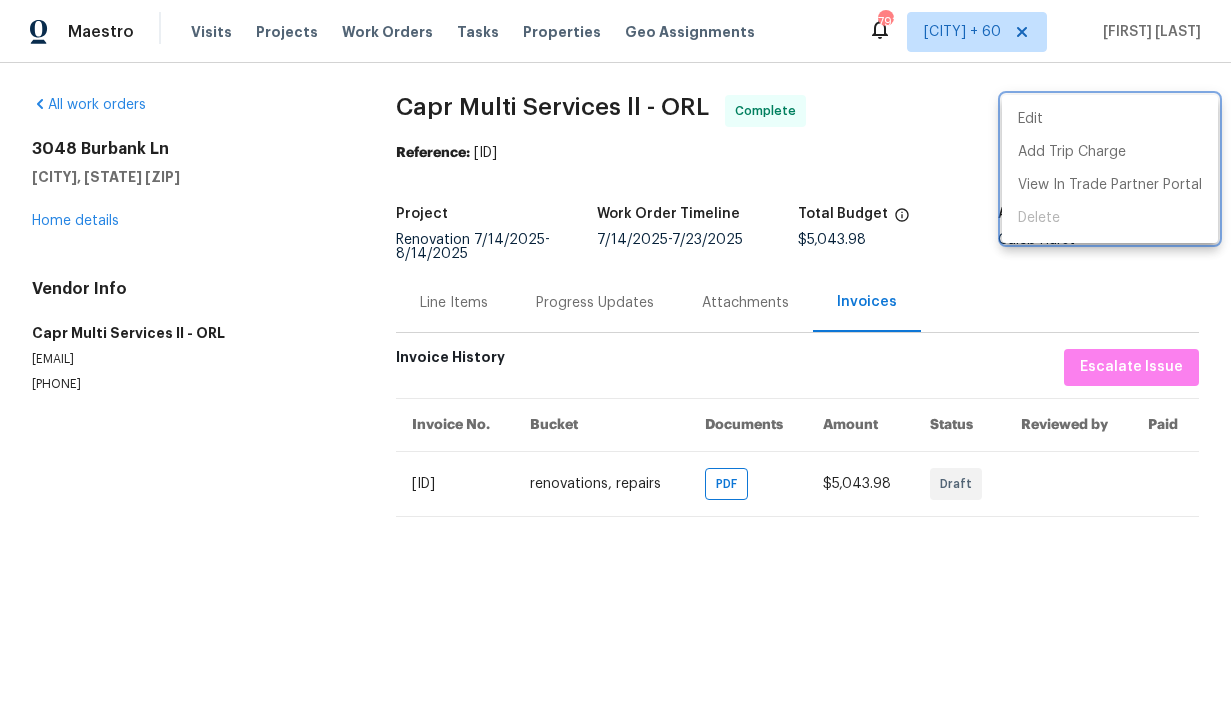click at bounding box center (615, 361) 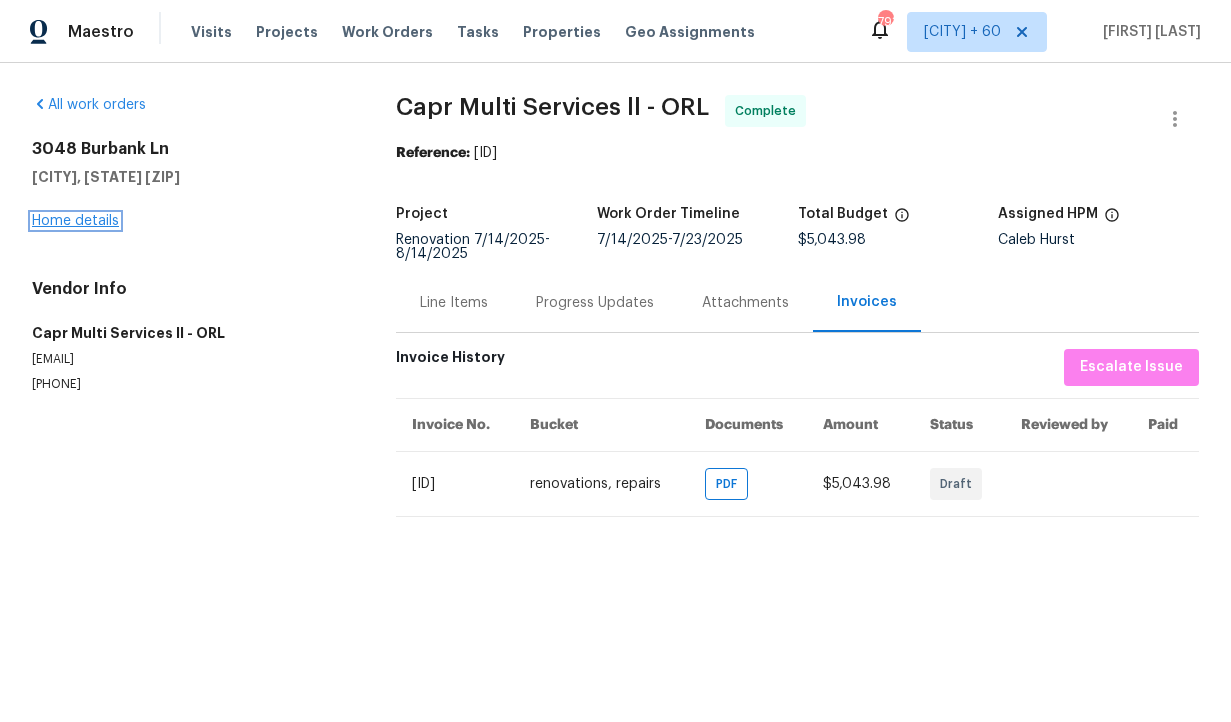 click on "Home details" at bounding box center [75, 221] 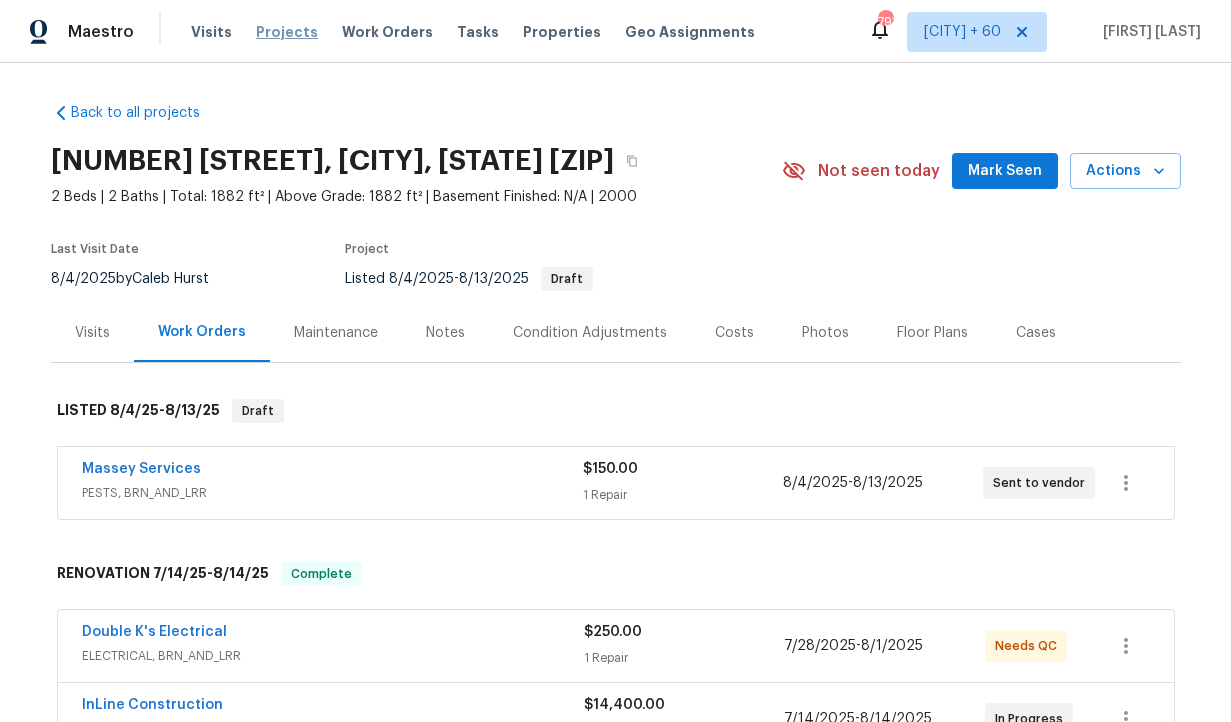 click on "Projects" at bounding box center [287, 32] 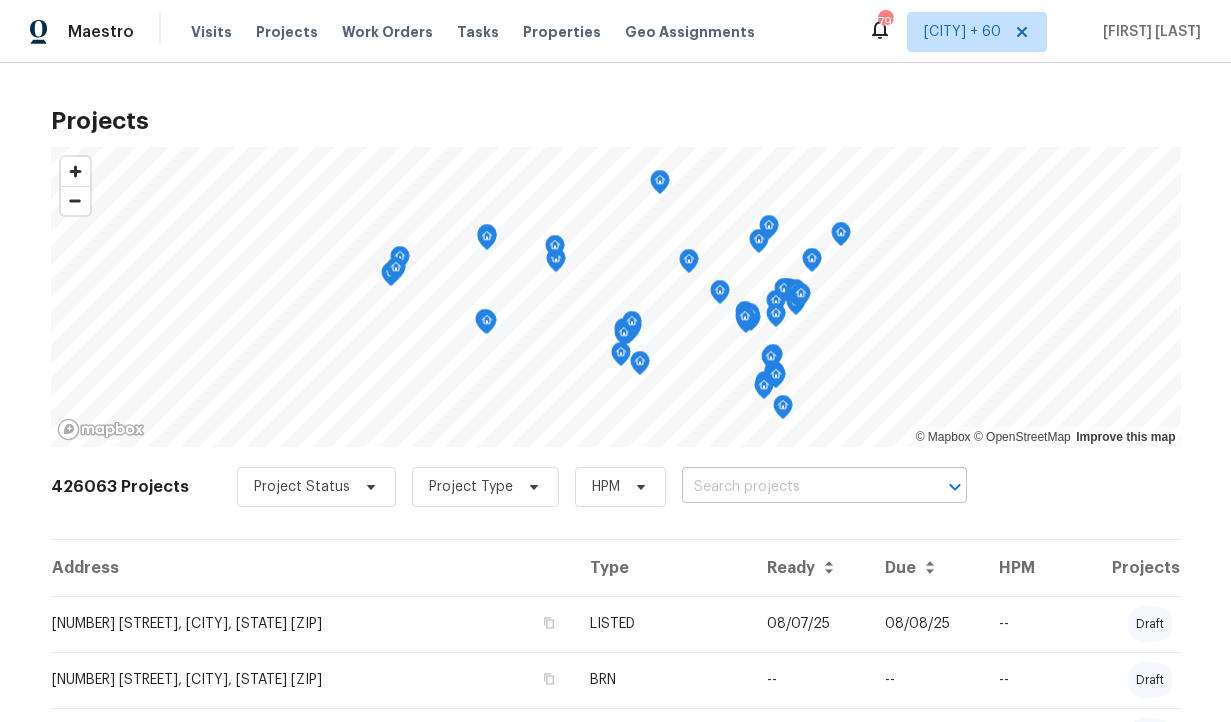 click at bounding box center (796, 487) 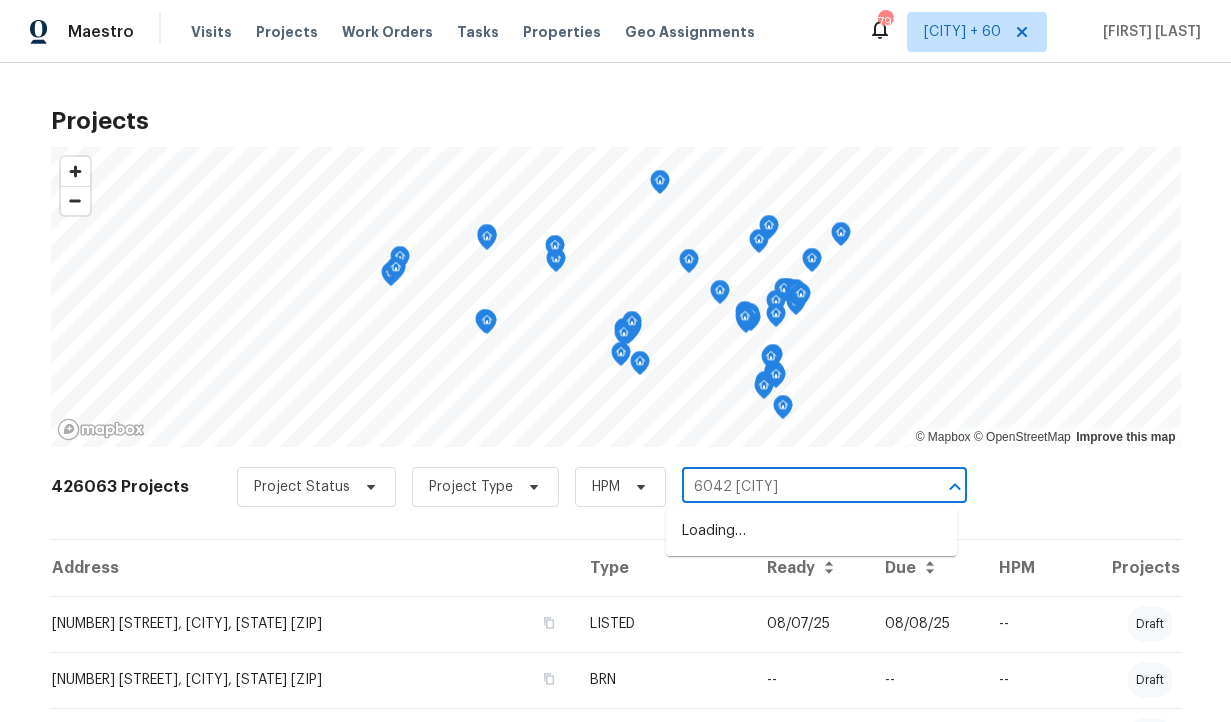 type on "6042 hugo" 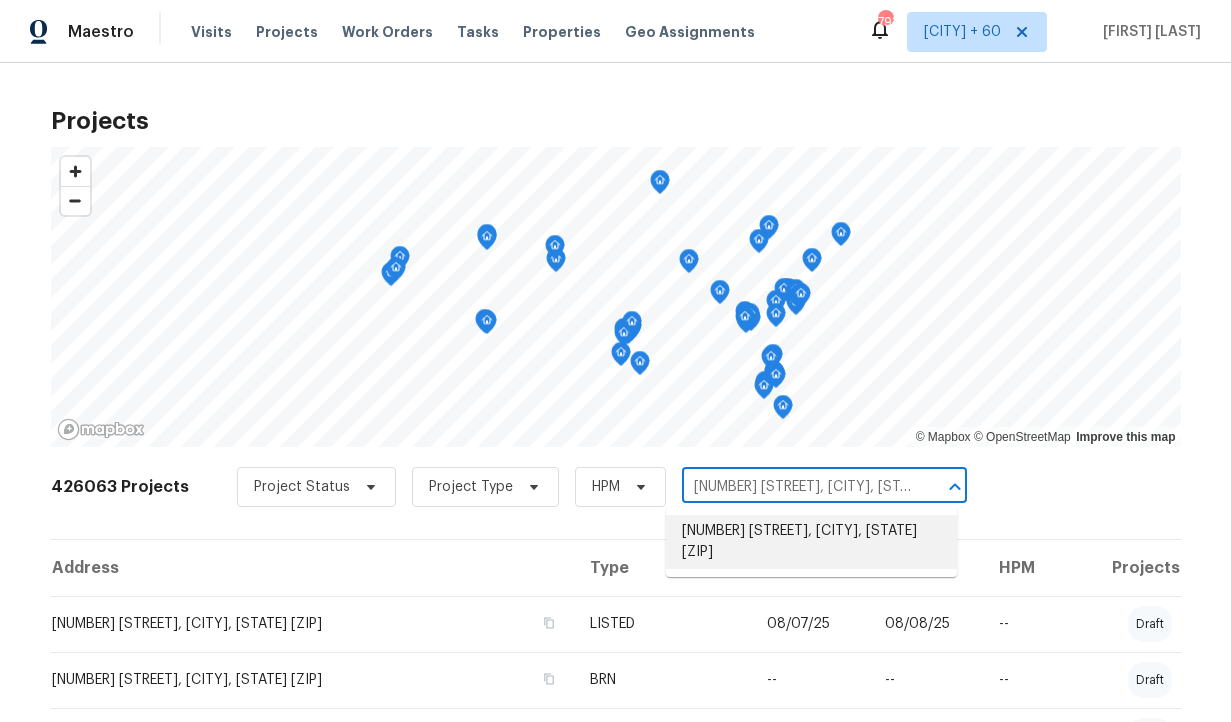click on "6042 Hugo Dr, Corpus Christi, TX 78412" at bounding box center (811, 542) 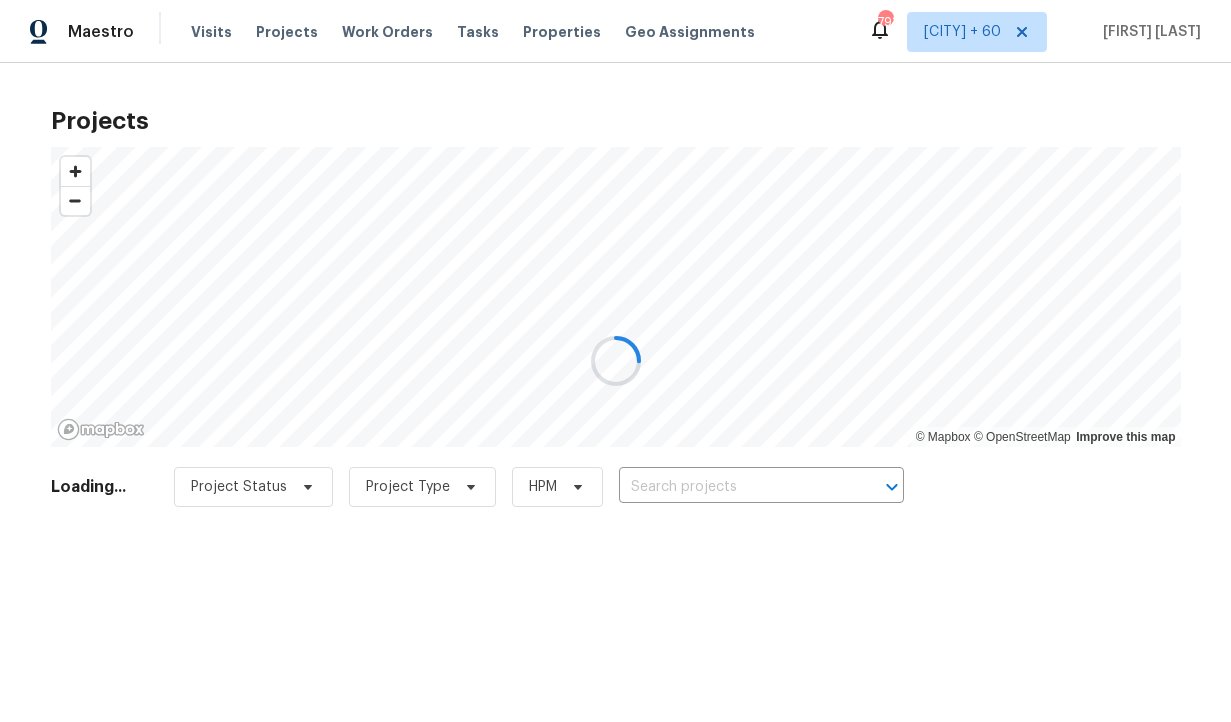 type on "6042 Hugo Dr, Corpus Christi, TX 78412" 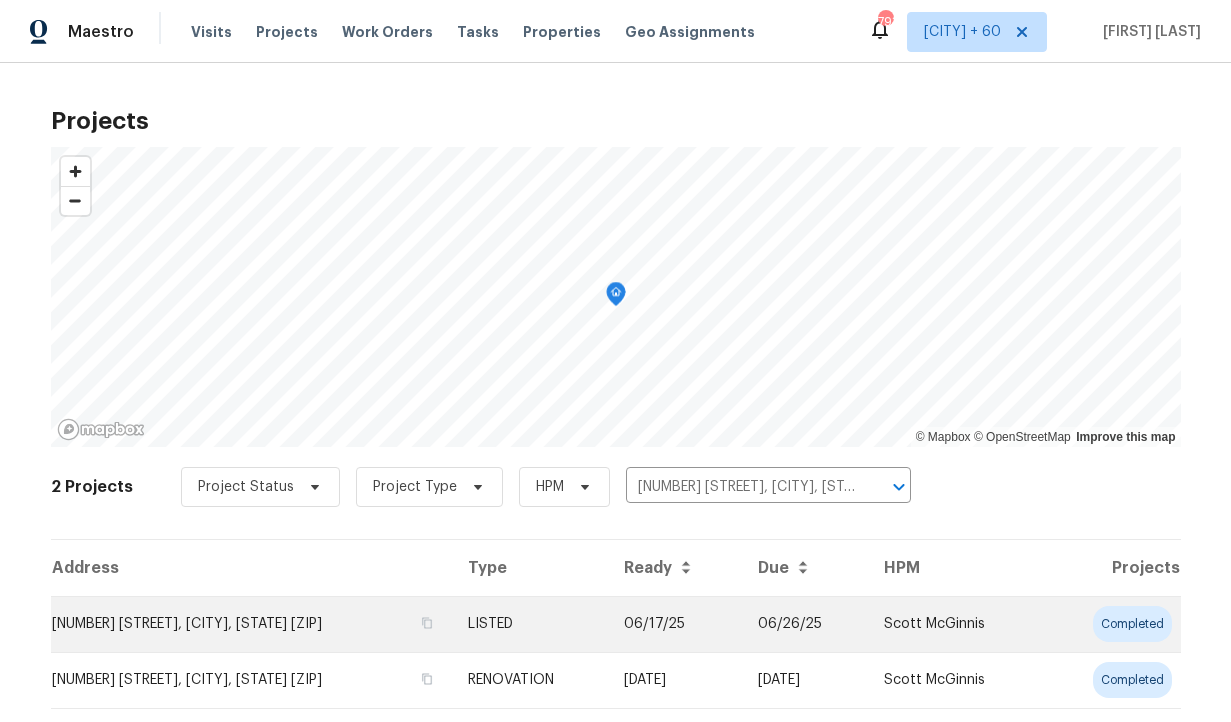 click on "6042 Hugo Dr, Corpus Christi, TX 78412" at bounding box center [252, 624] 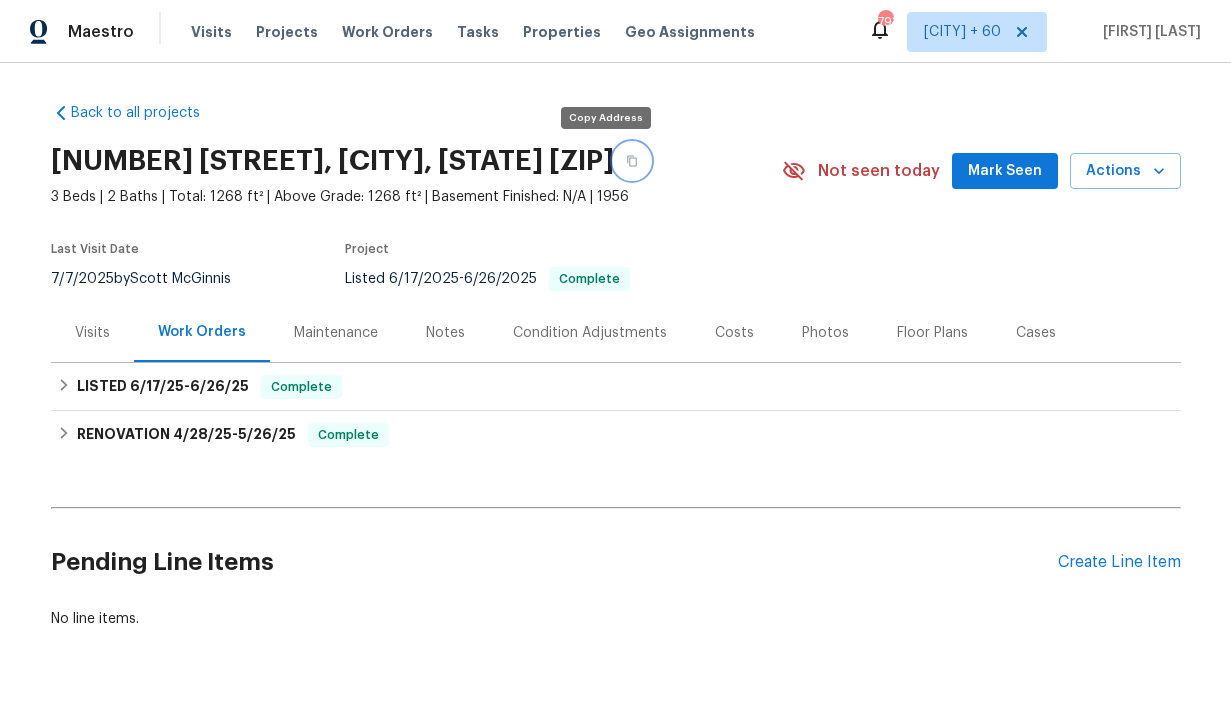 click 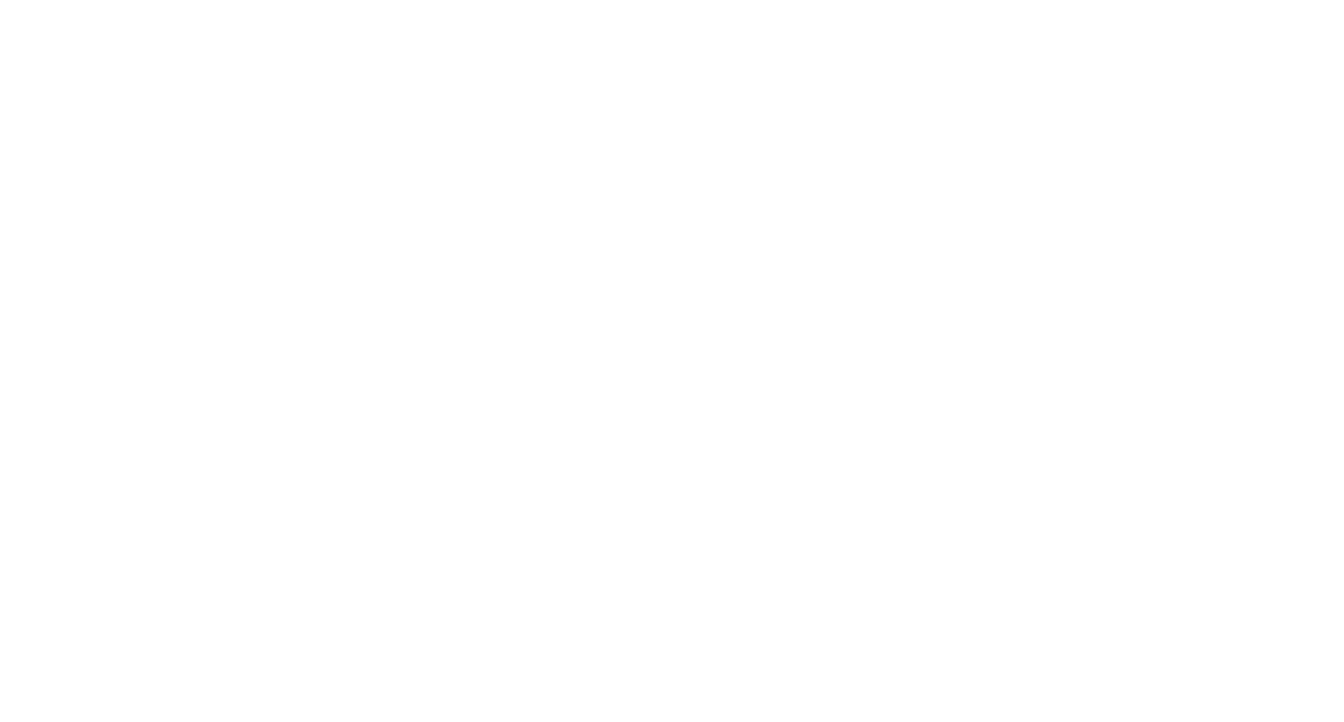 scroll, scrollTop: 0, scrollLeft: 0, axis: both 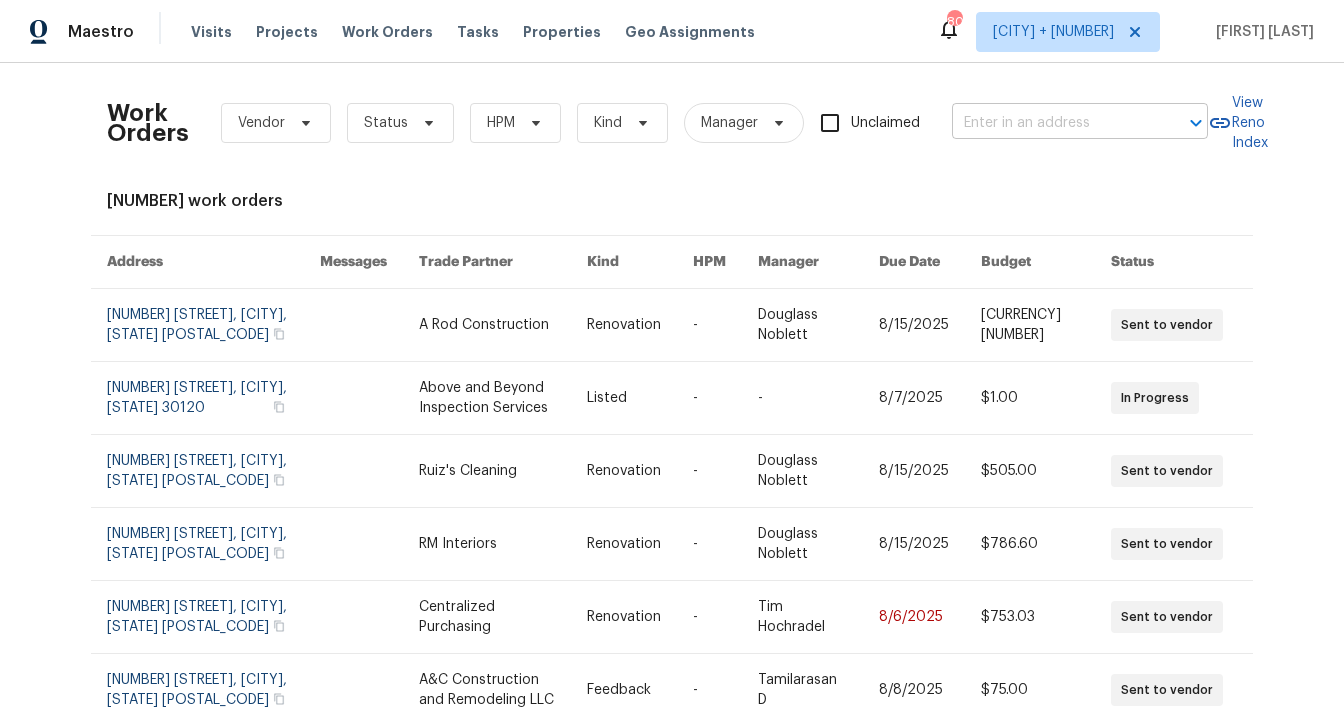 click at bounding box center [1052, 123] 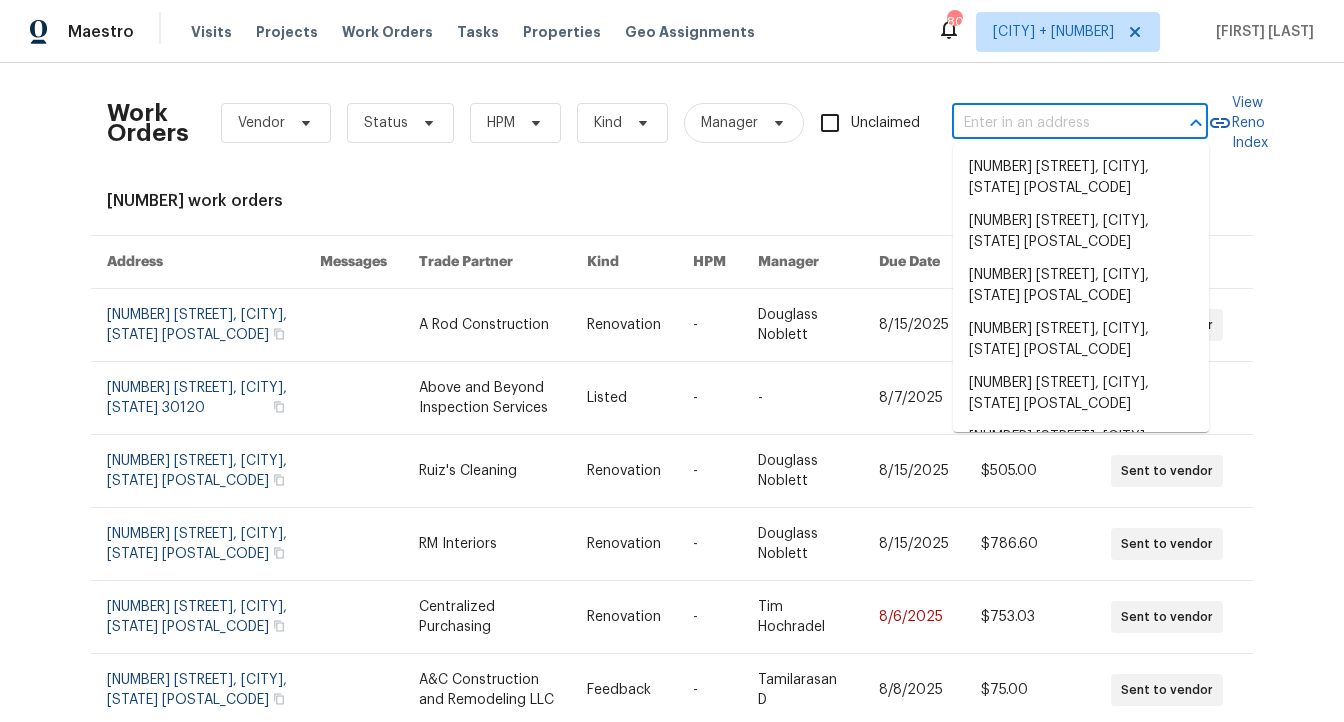 paste on "[NUMBER] [STREET]" 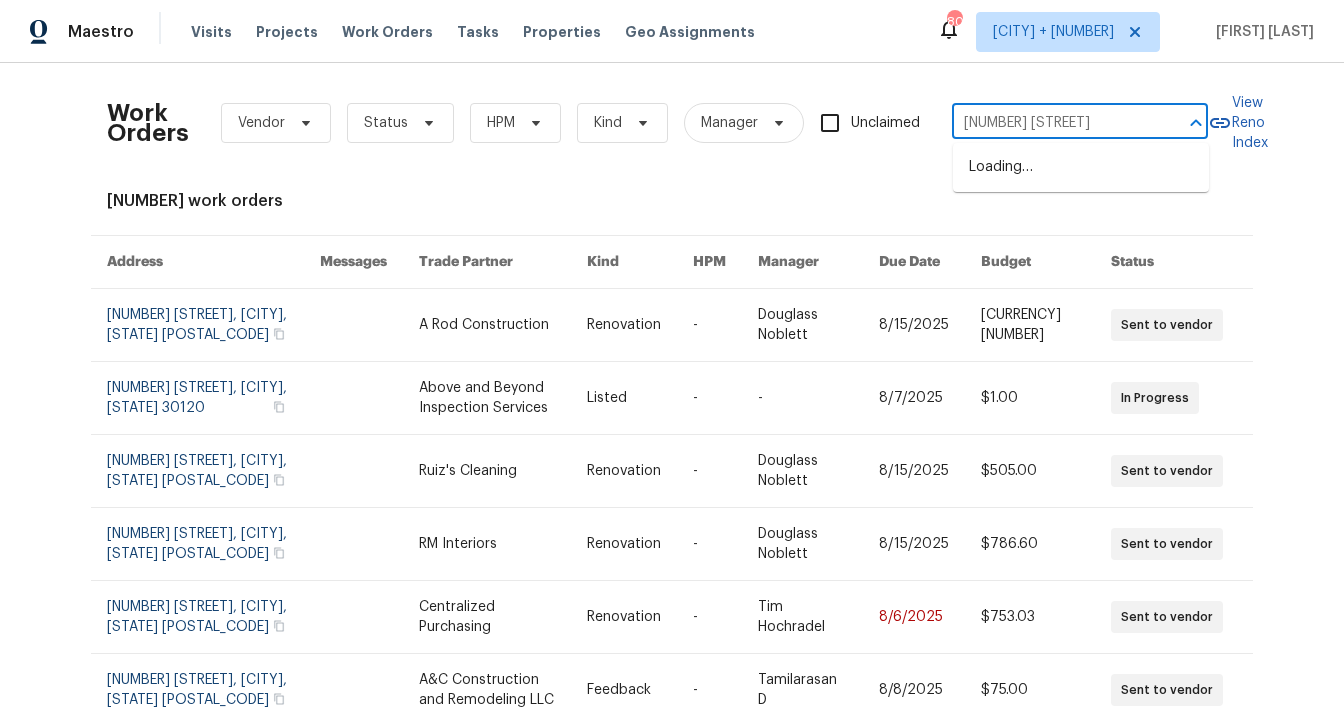 type on "[NUMBER] [STREET]" 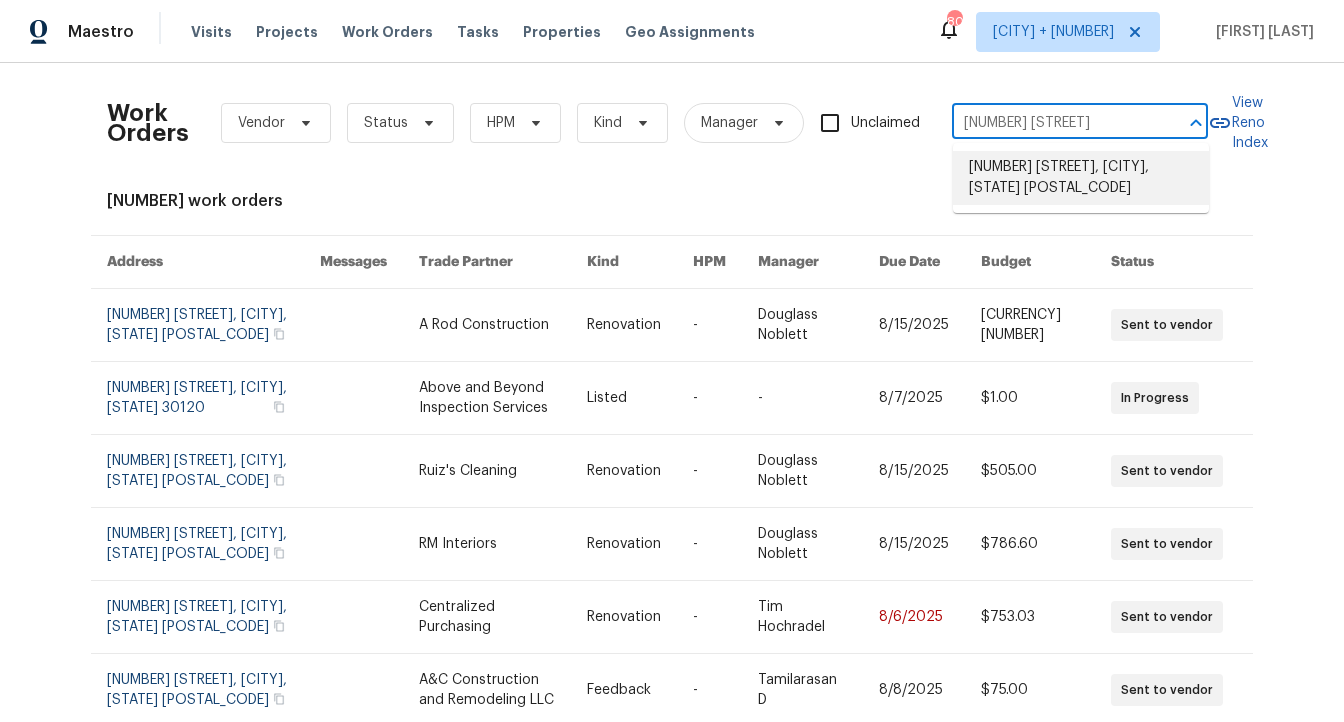 click on "[NUMBER] [STREET], [CITY], [STATE] [POSTAL_CODE]" at bounding box center (1081, 178) 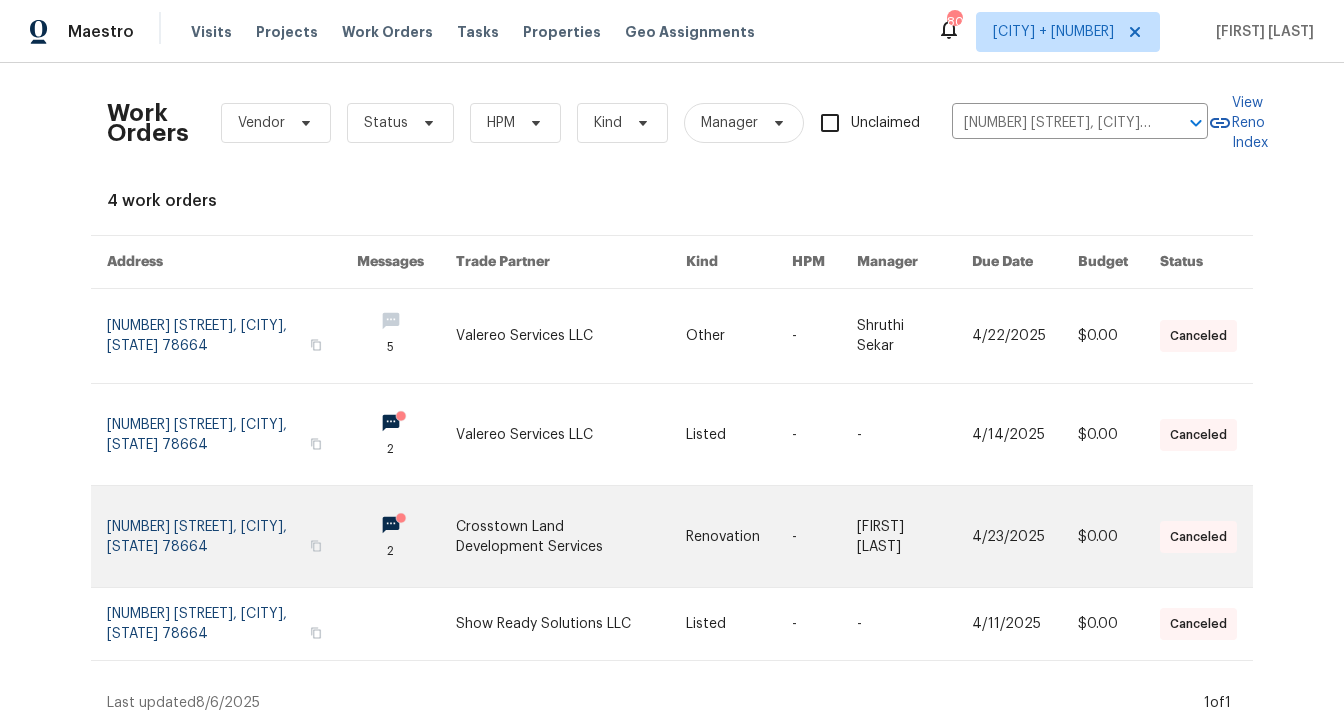 click at bounding box center (232, 536) 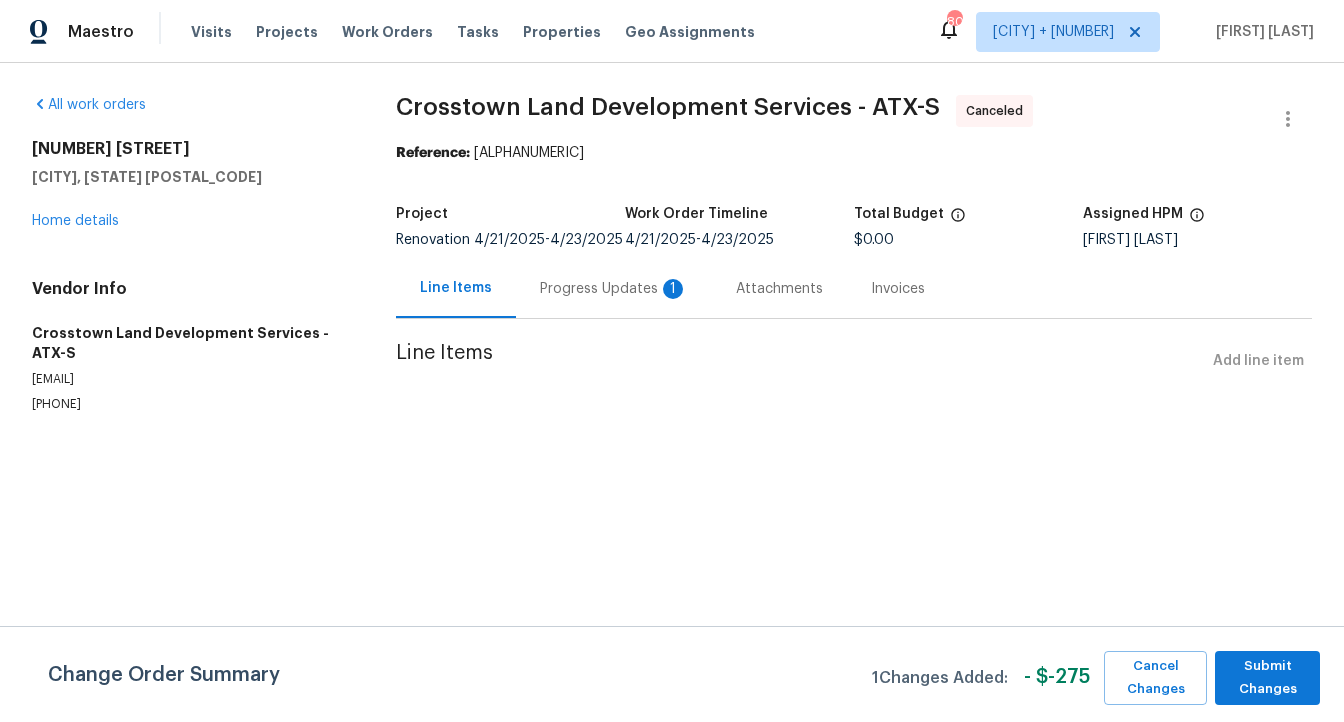 click on "Progress Updates 1" at bounding box center [614, 289] 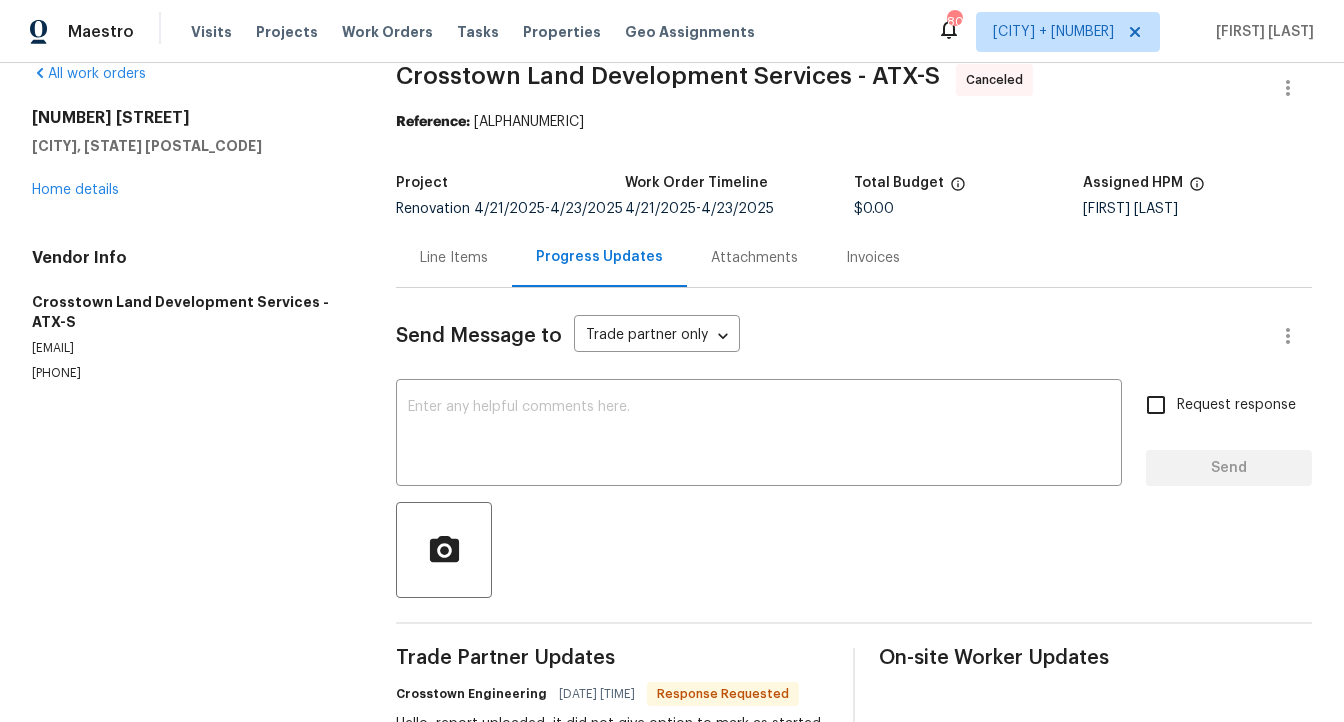 scroll, scrollTop: 0, scrollLeft: 0, axis: both 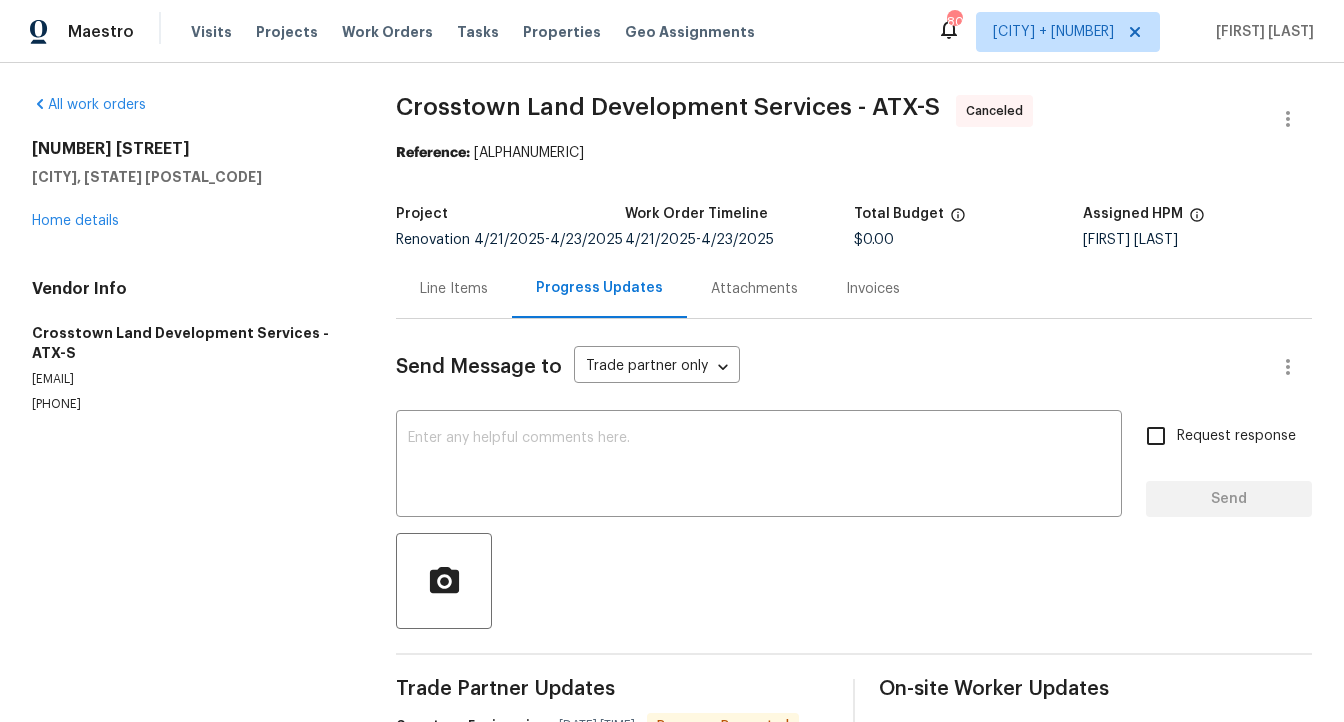 click on "Line Items" at bounding box center [454, 289] 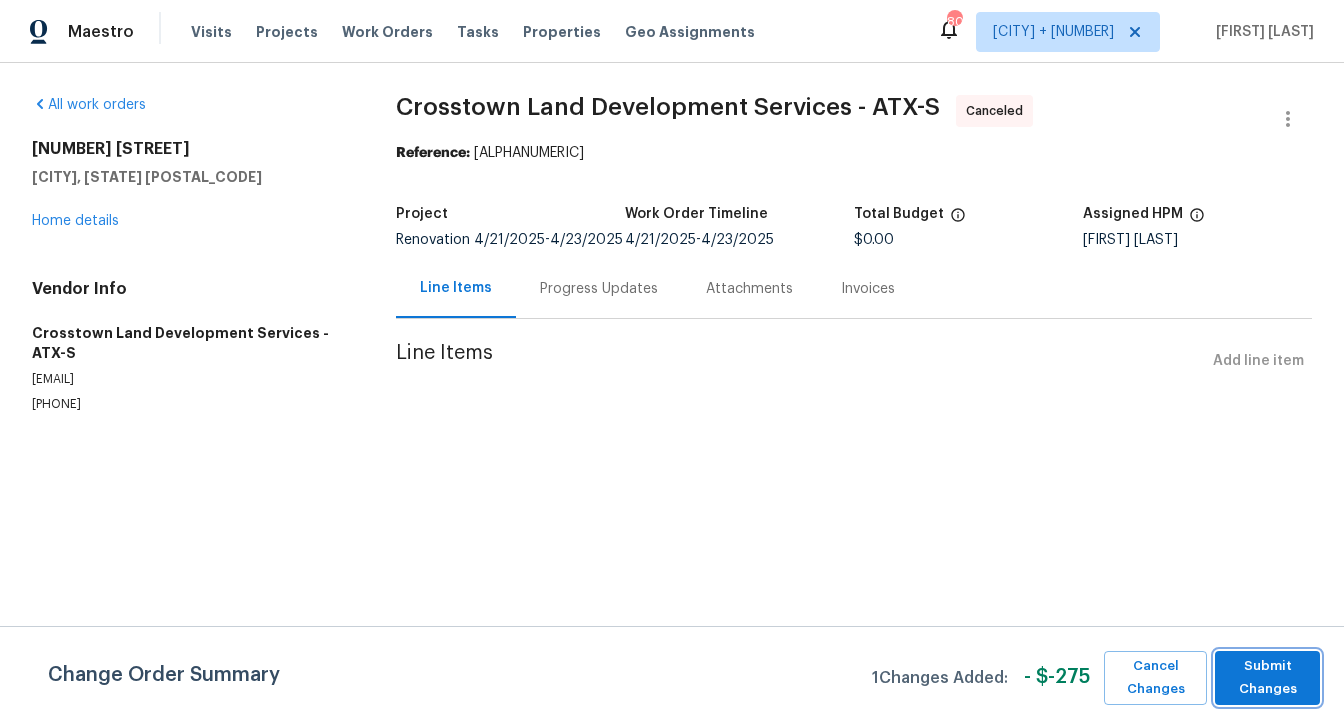 click on "Submit Changes" at bounding box center [1267, 678] 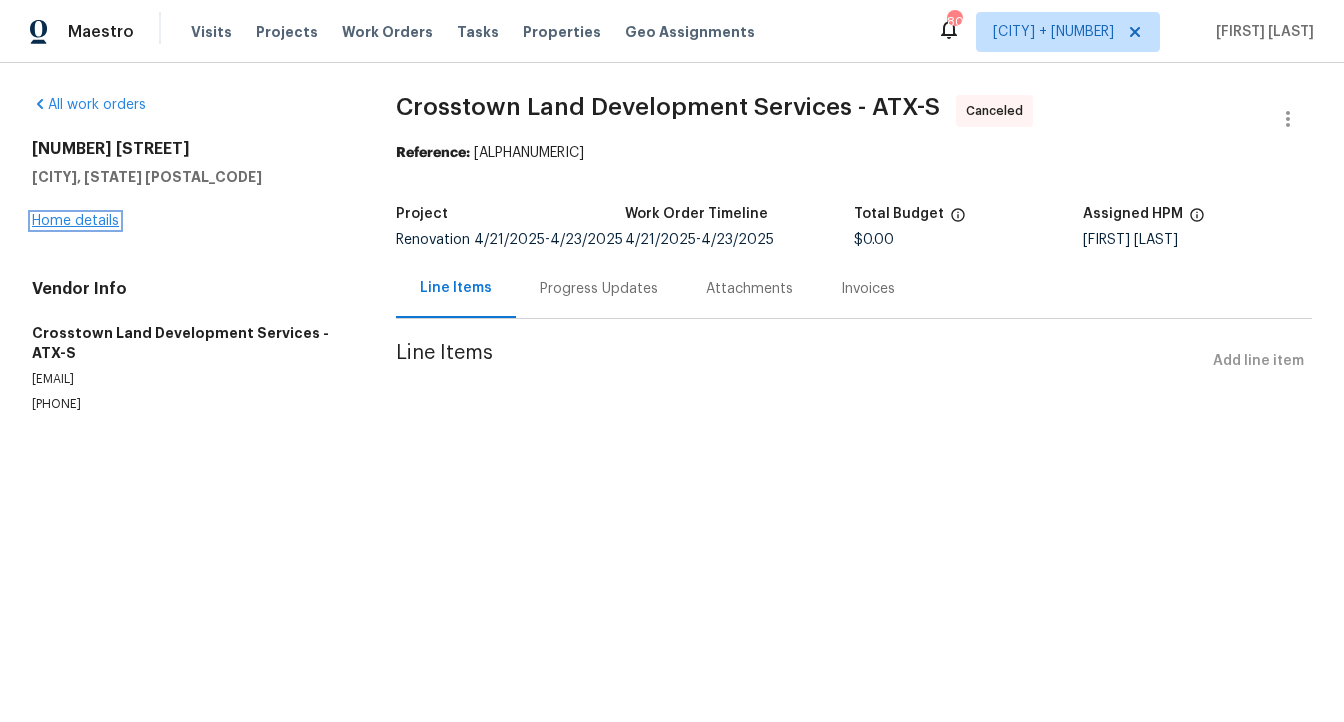 click on "Home details" at bounding box center [75, 221] 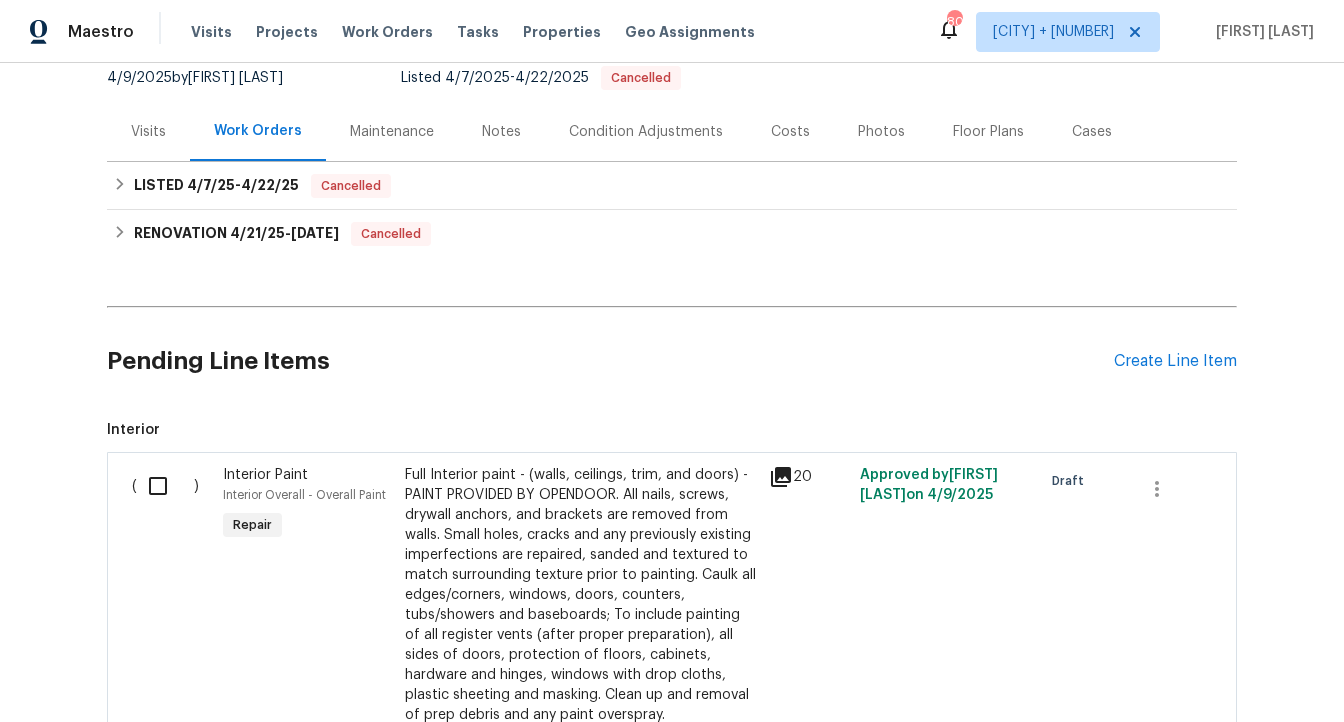 scroll, scrollTop: 201, scrollLeft: 0, axis: vertical 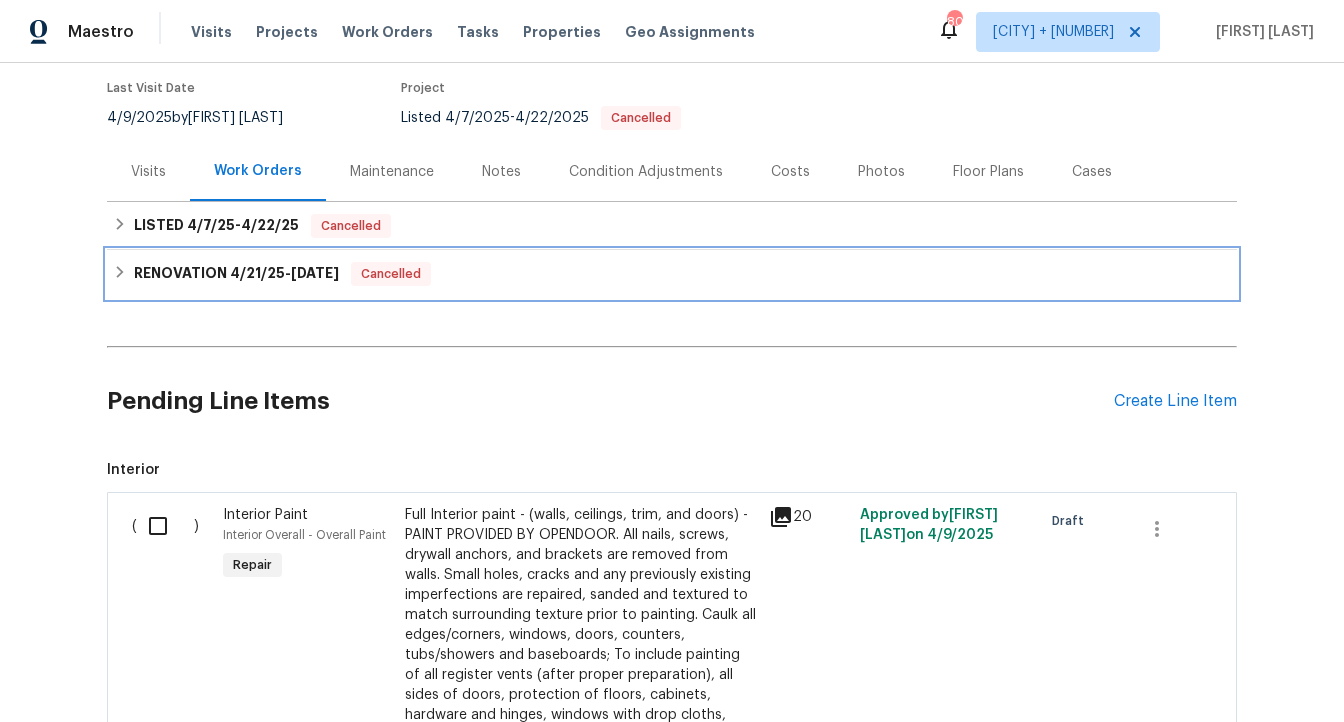 click 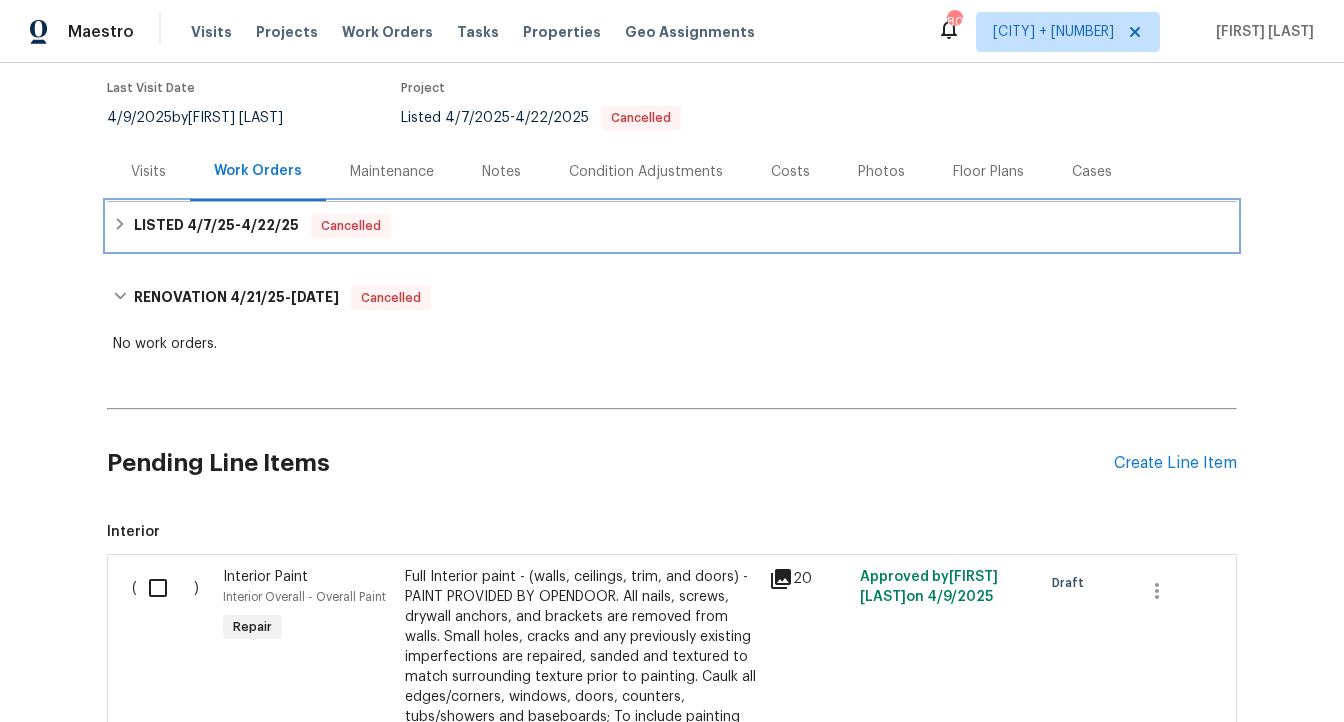 click 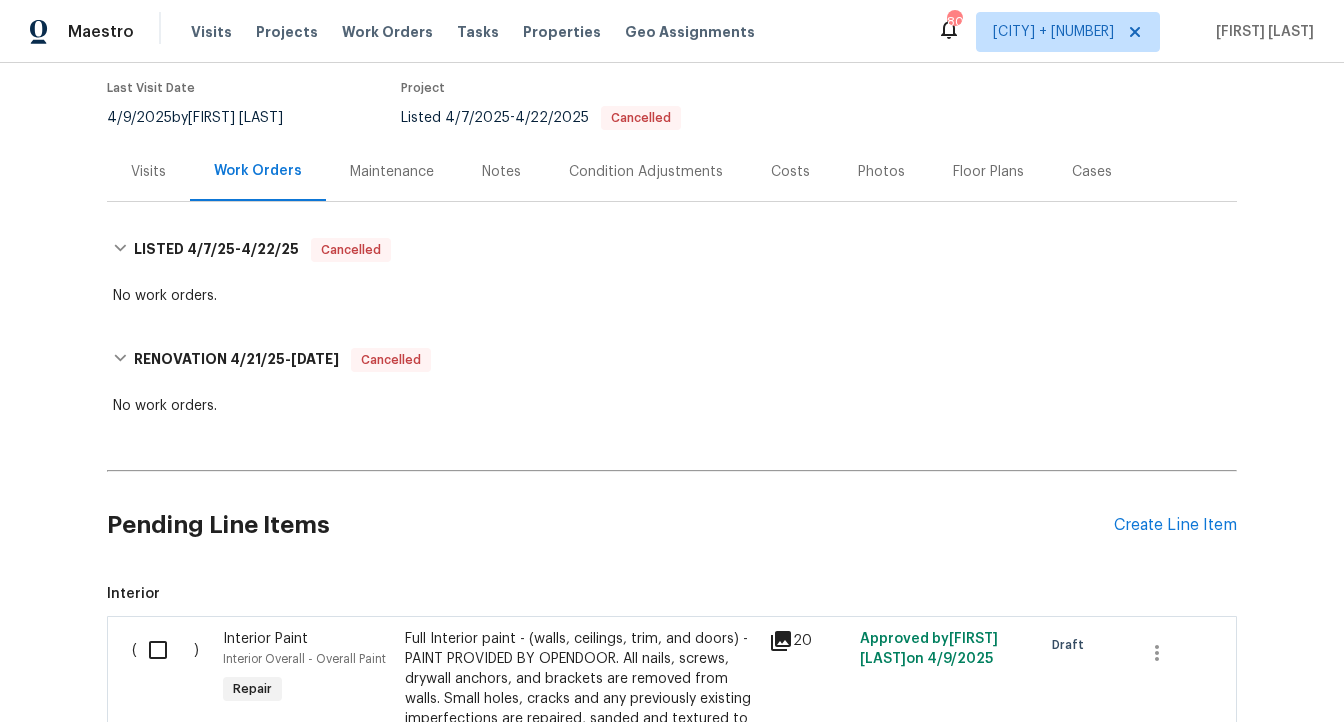 click on "Notes" at bounding box center [501, 172] 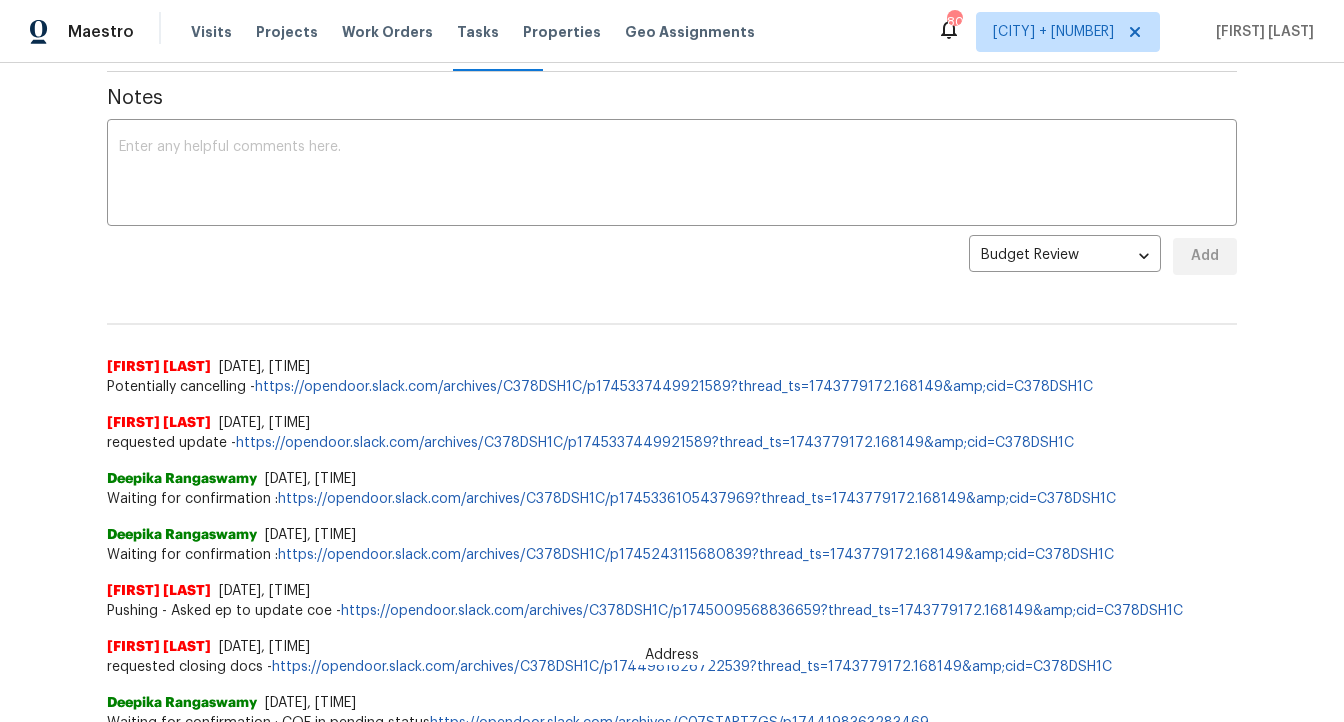 scroll, scrollTop: 0, scrollLeft: 0, axis: both 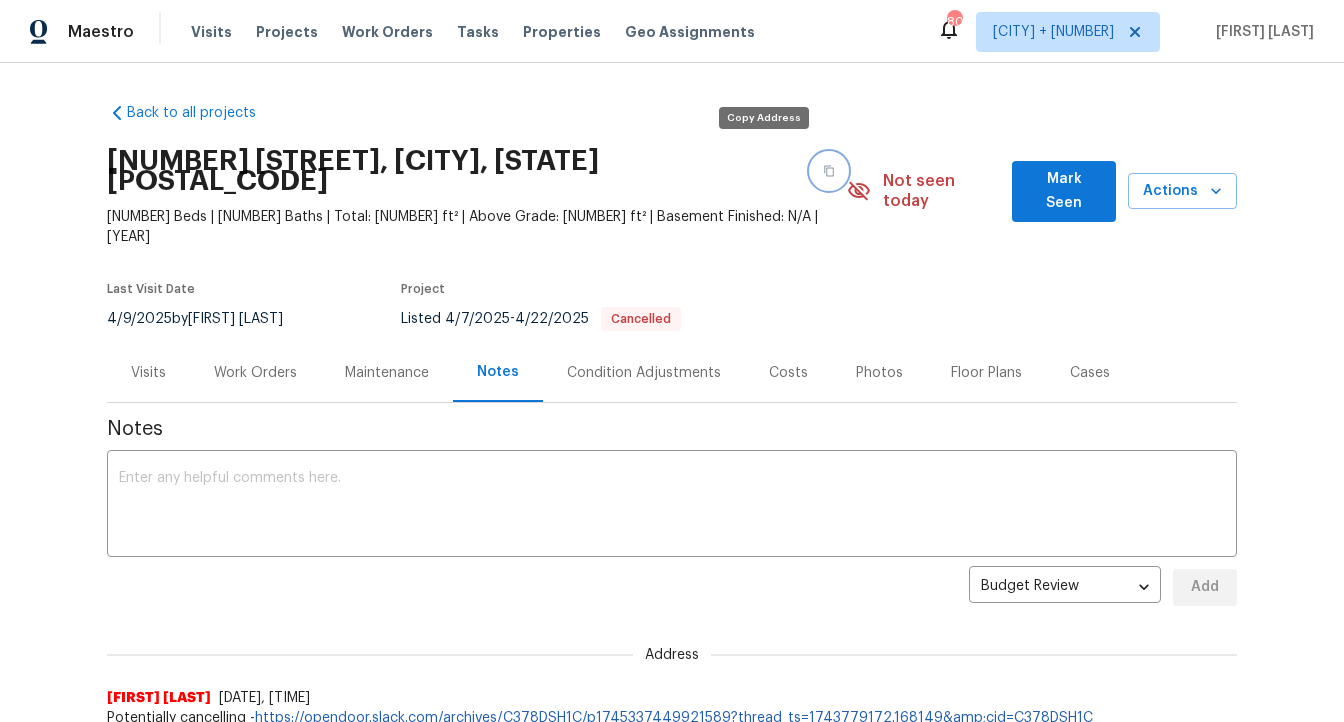 click 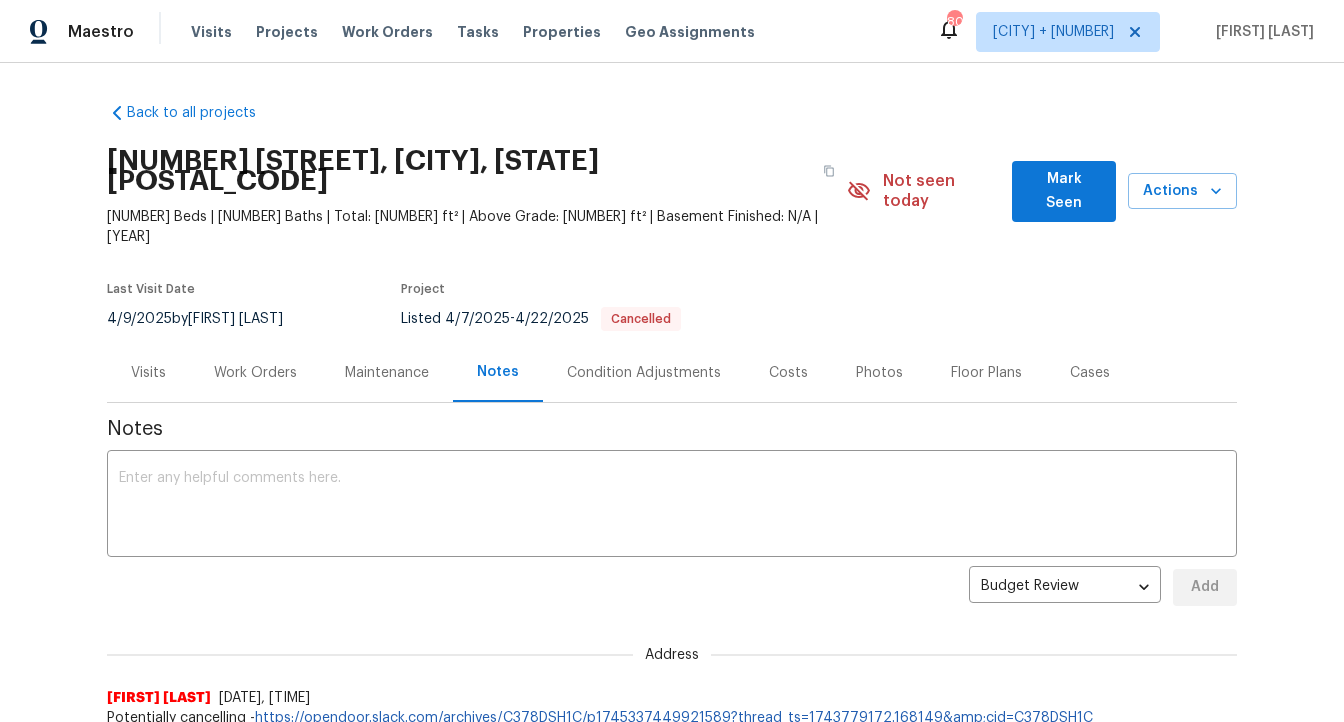 click on "Work Orders" at bounding box center [255, 373] 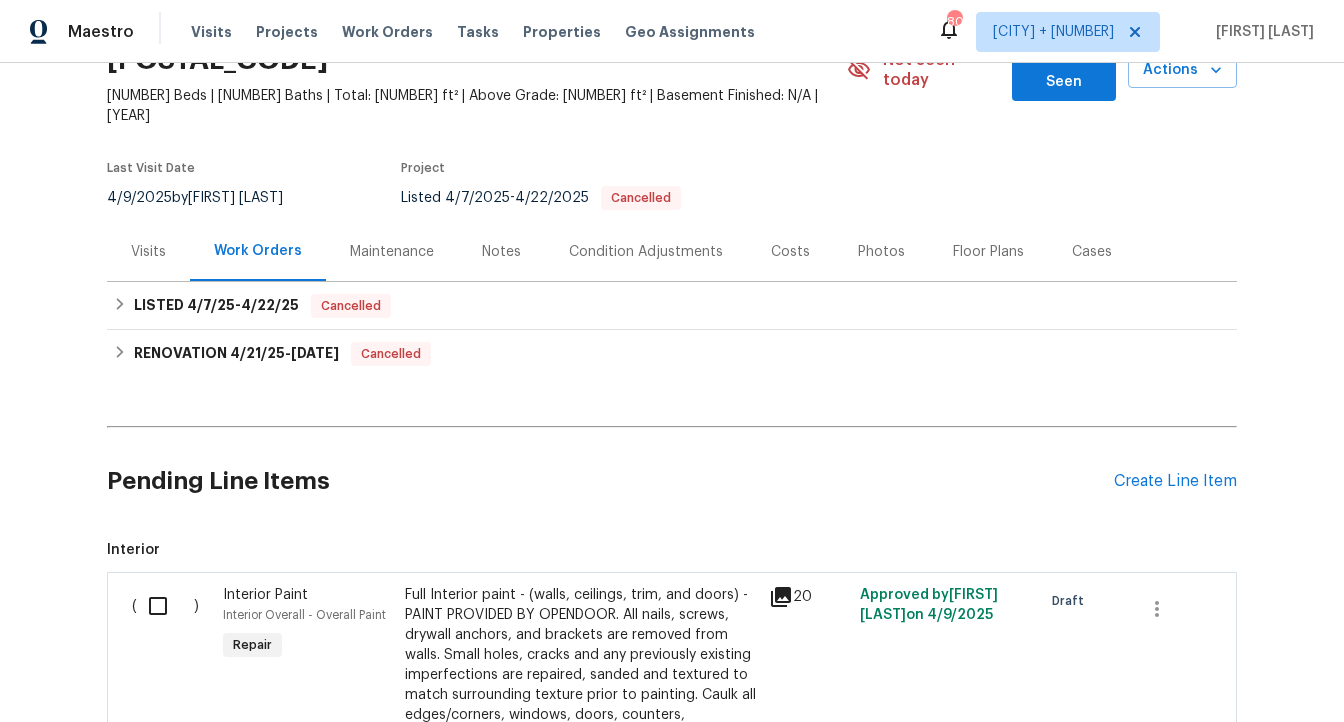 scroll, scrollTop: 134, scrollLeft: 0, axis: vertical 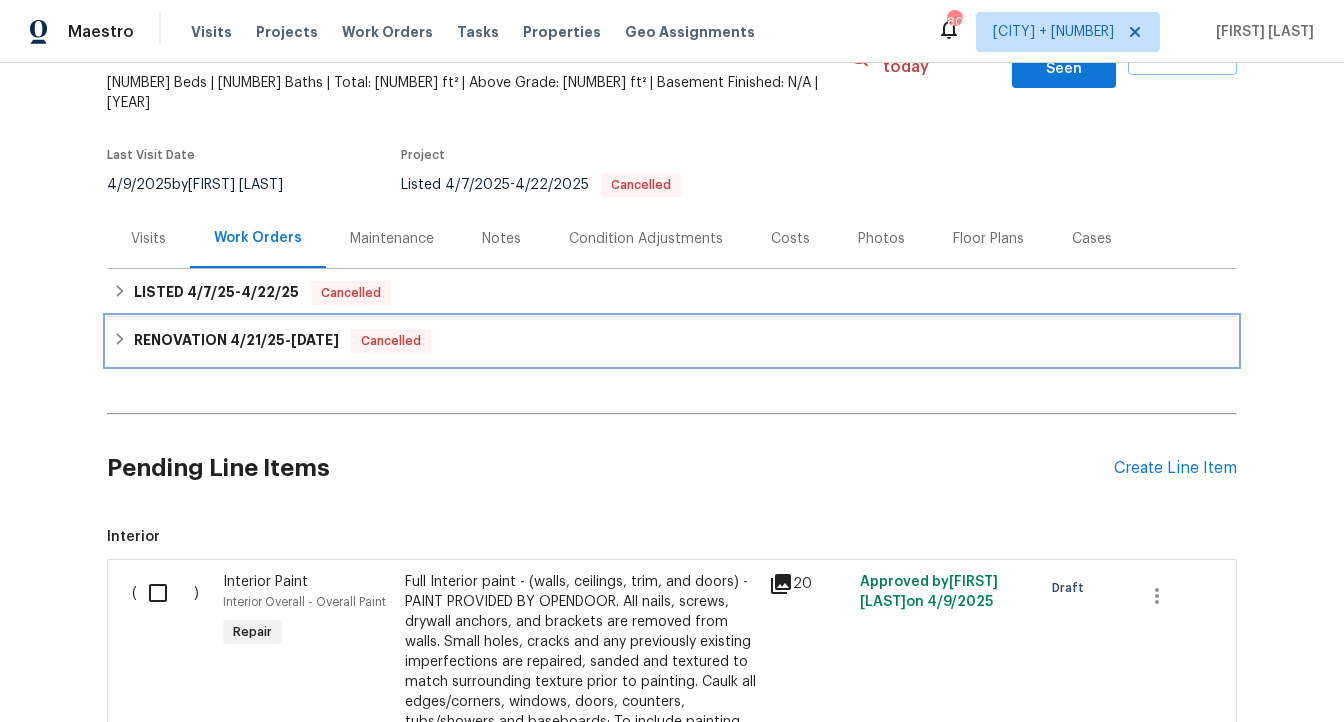 click 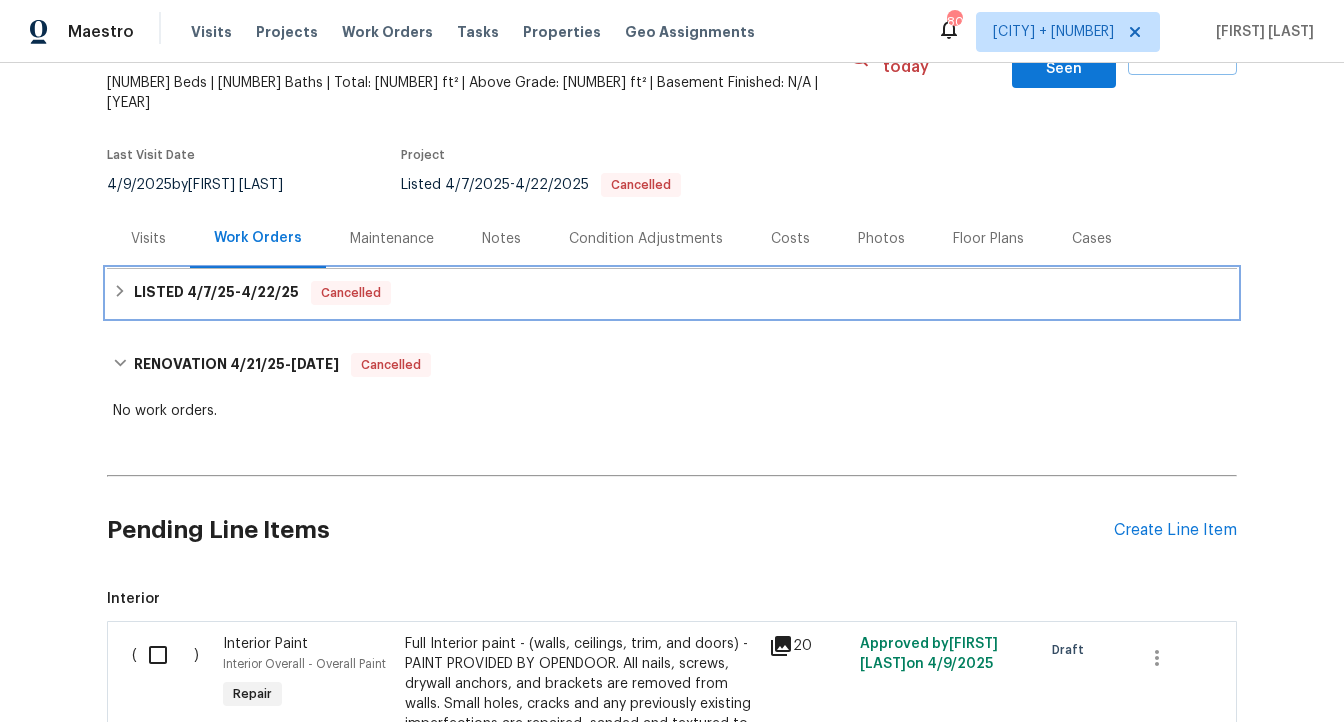 click 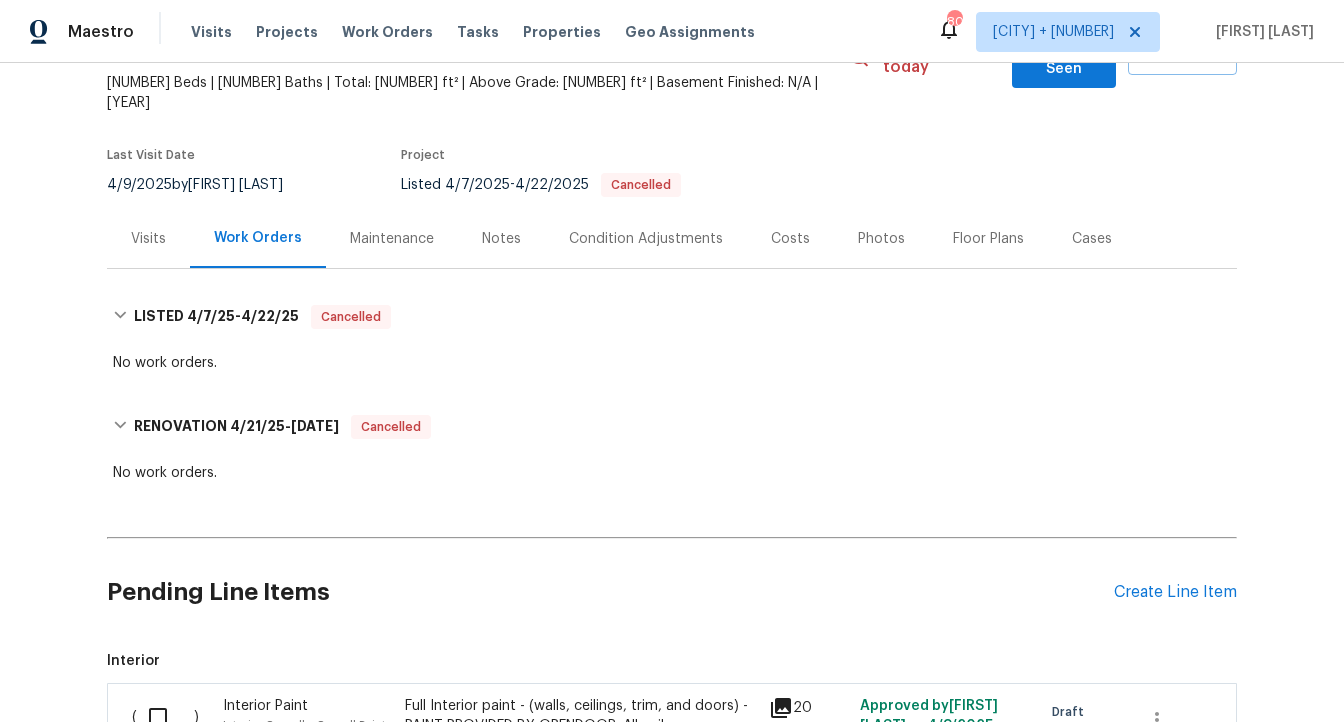 click on "Maintenance" at bounding box center (392, 239) 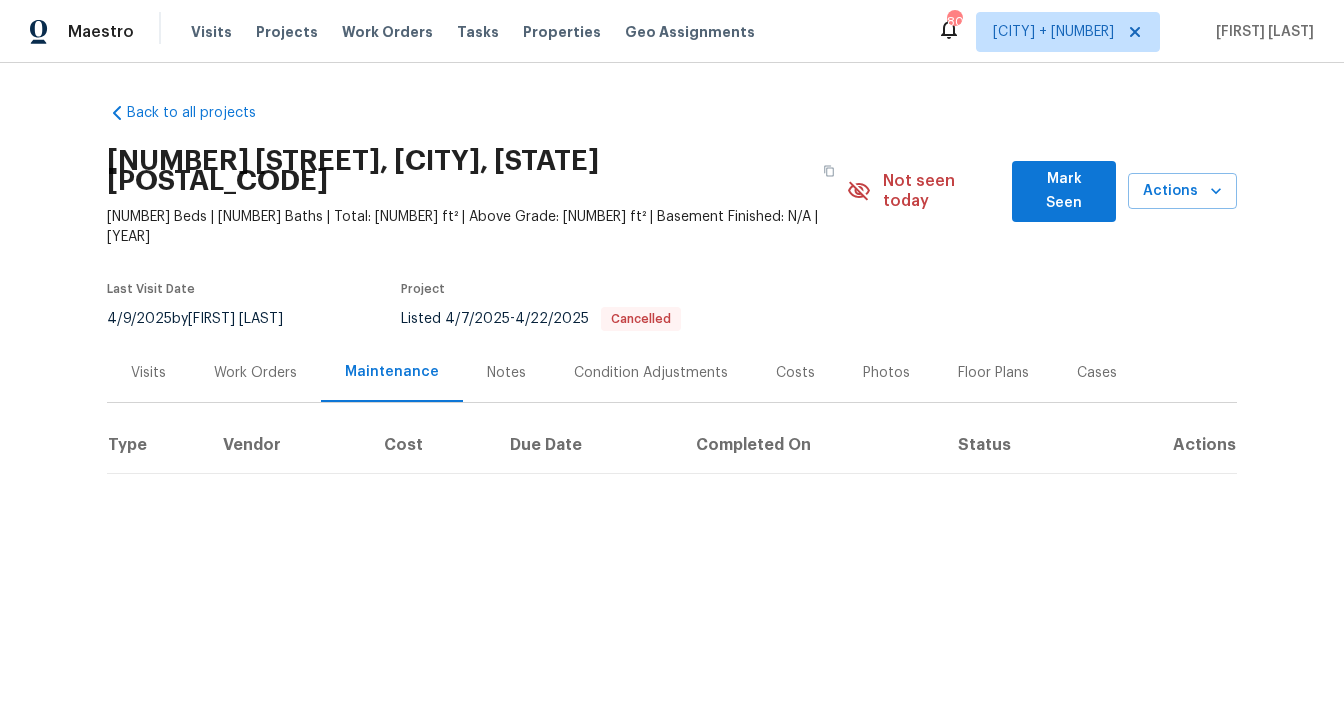 scroll, scrollTop: 0, scrollLeft: 0, axis: both 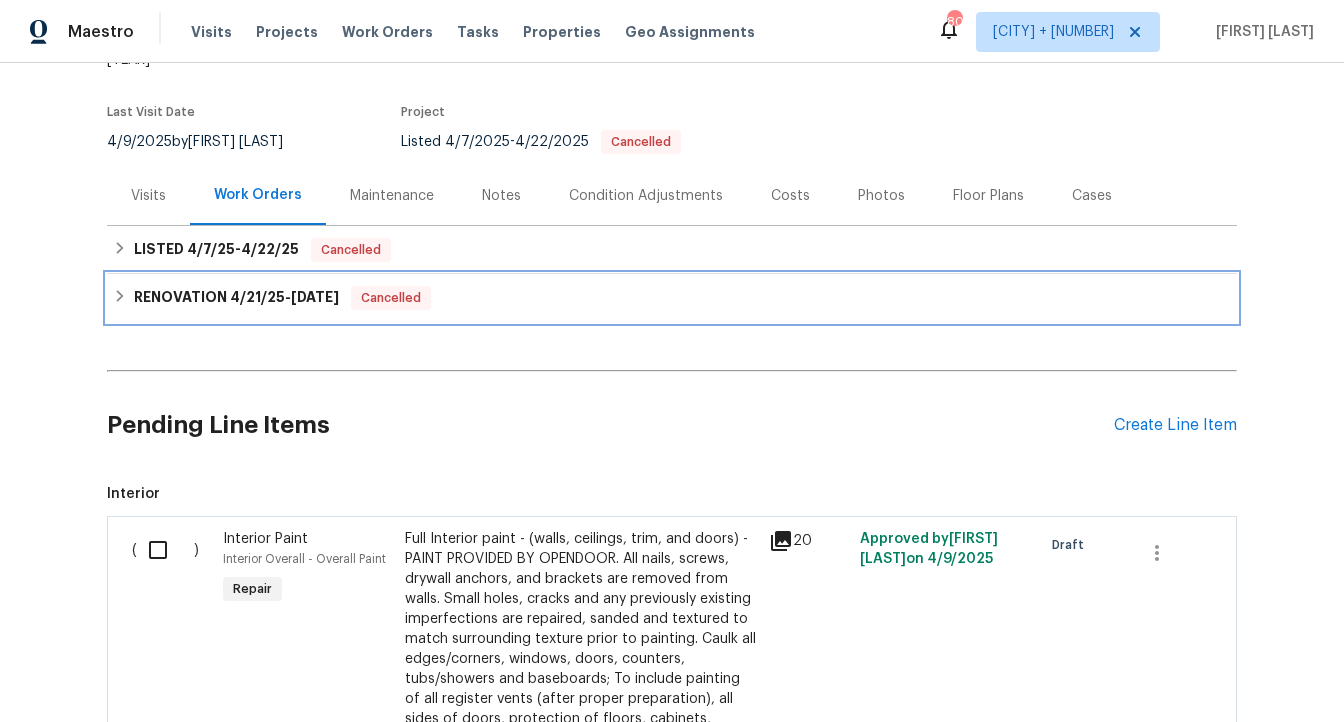 click 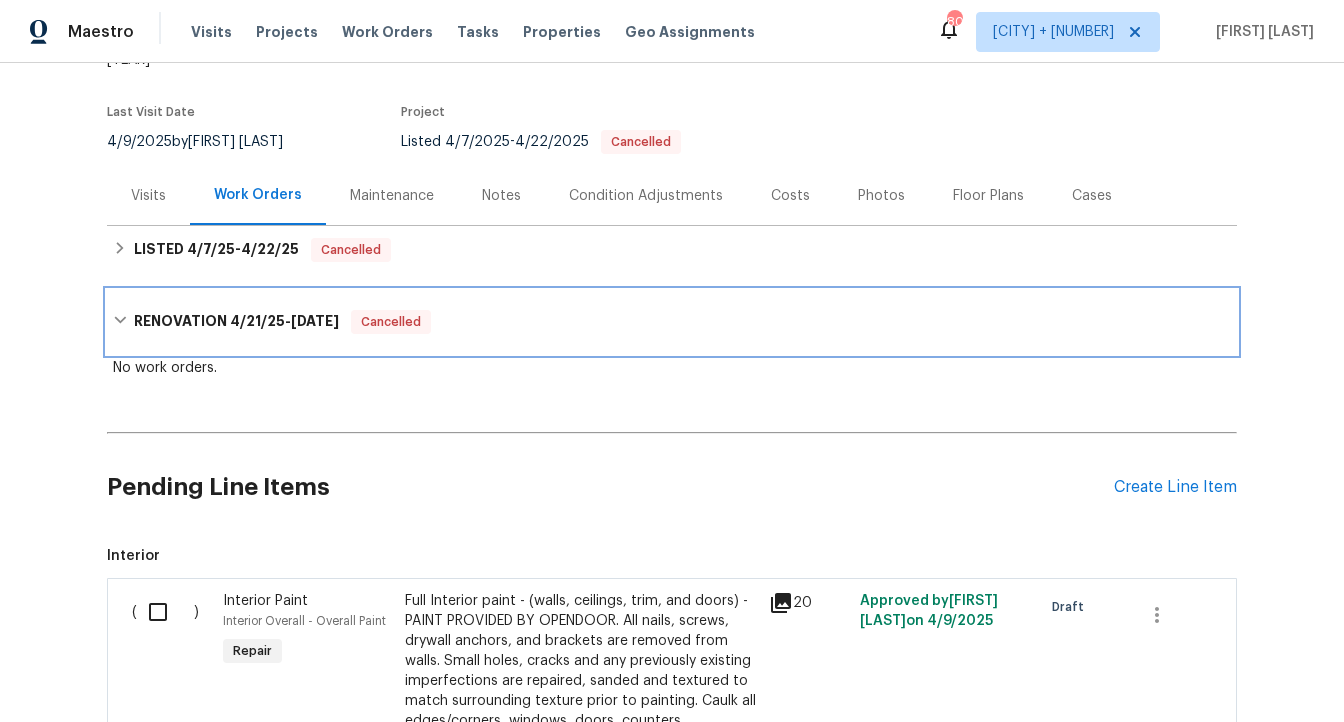 click 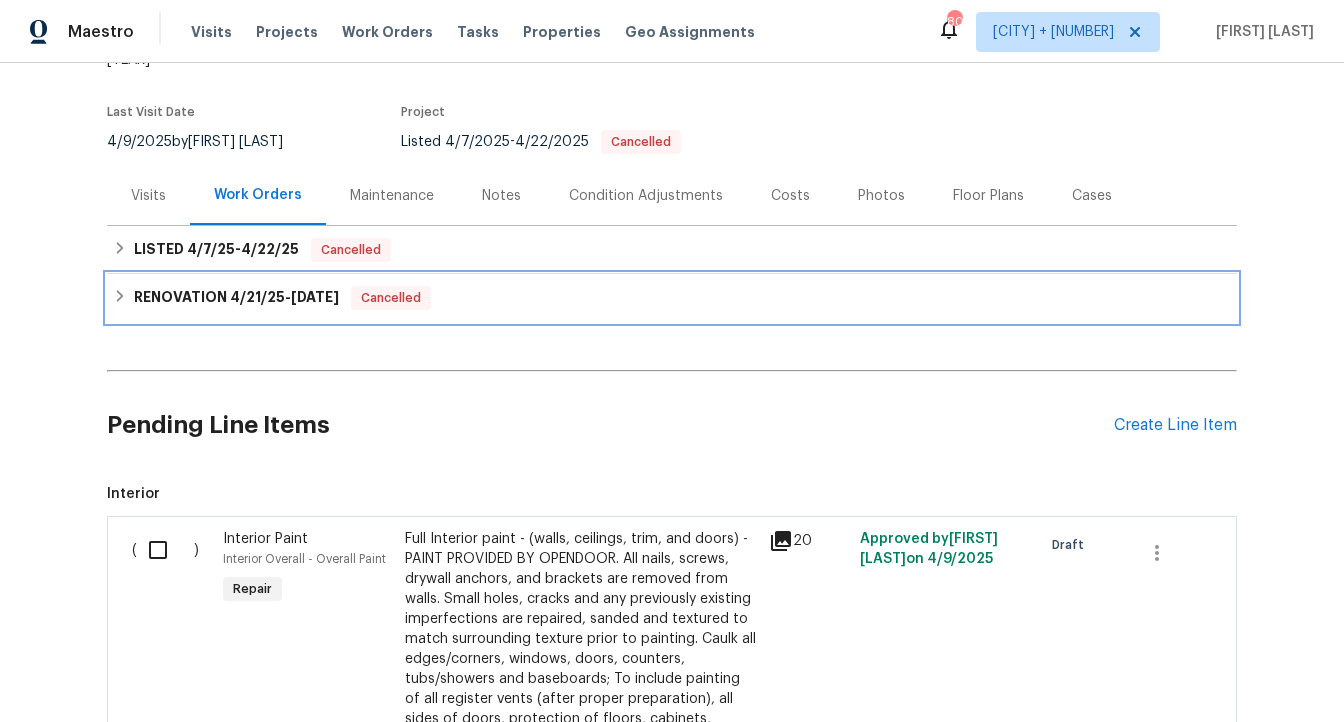 click on "RENOVATION   [DATE]  -  [DATE]" at bounding box center (236, 298) 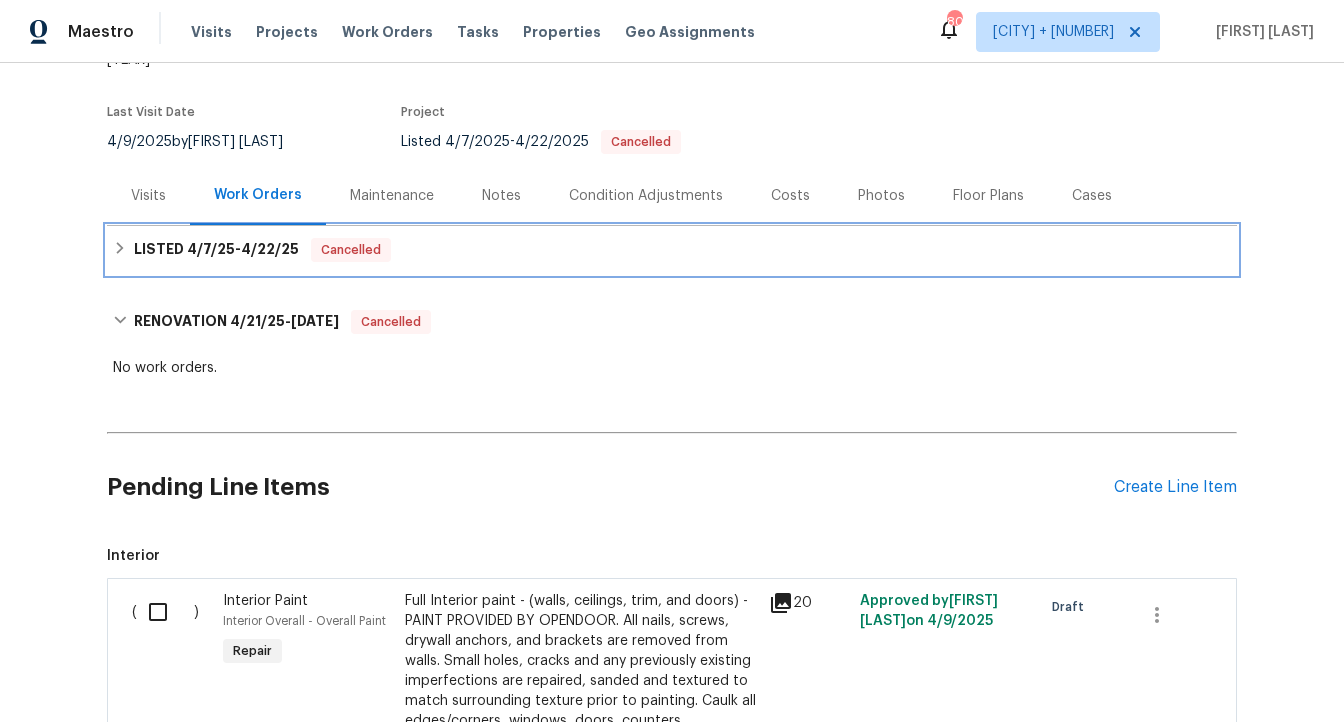 click on "LISTED   [DATE]  -  [DATE]" at bounding box center (216, 250) 